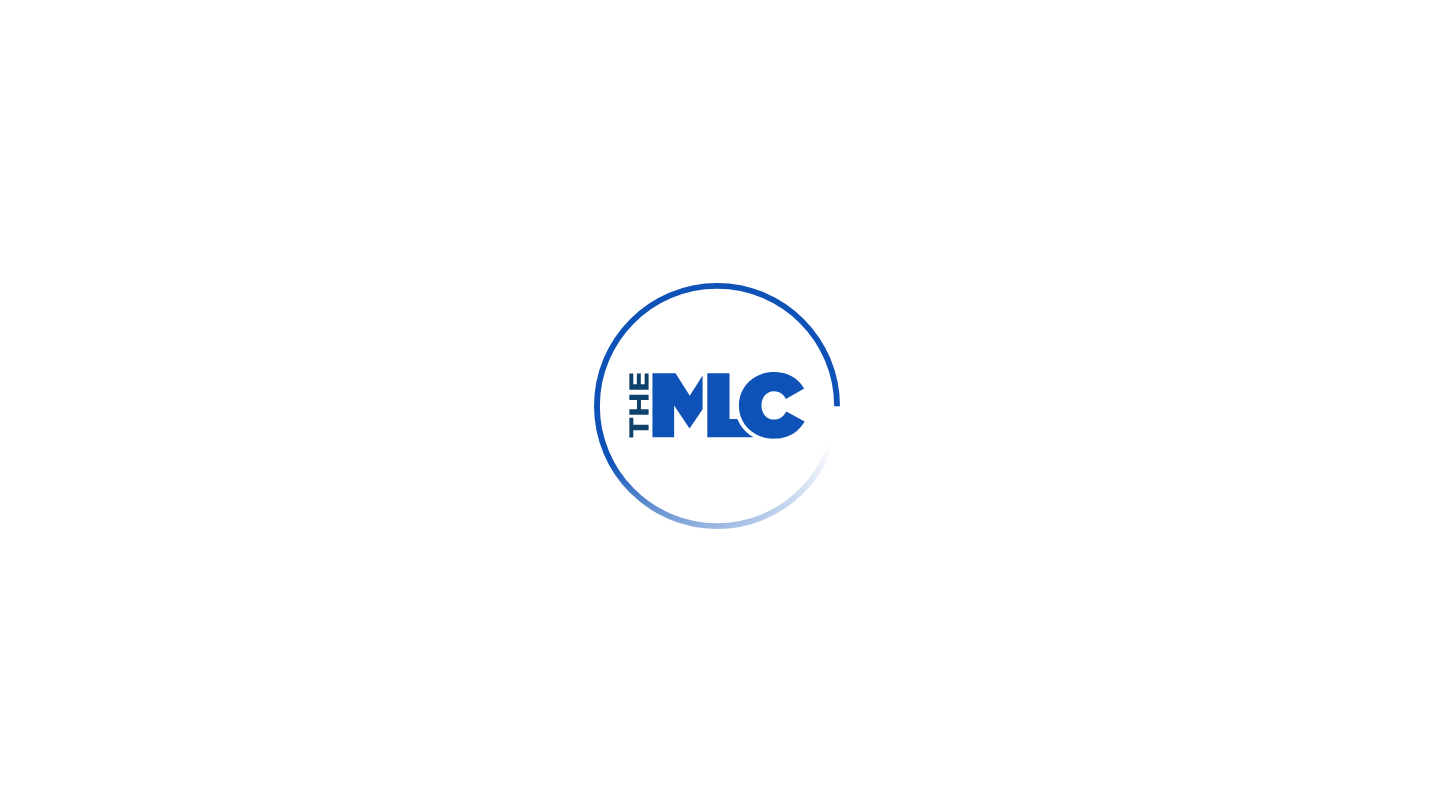 scroll, scrollTop: 0, scrollLeft: 0, axis: both 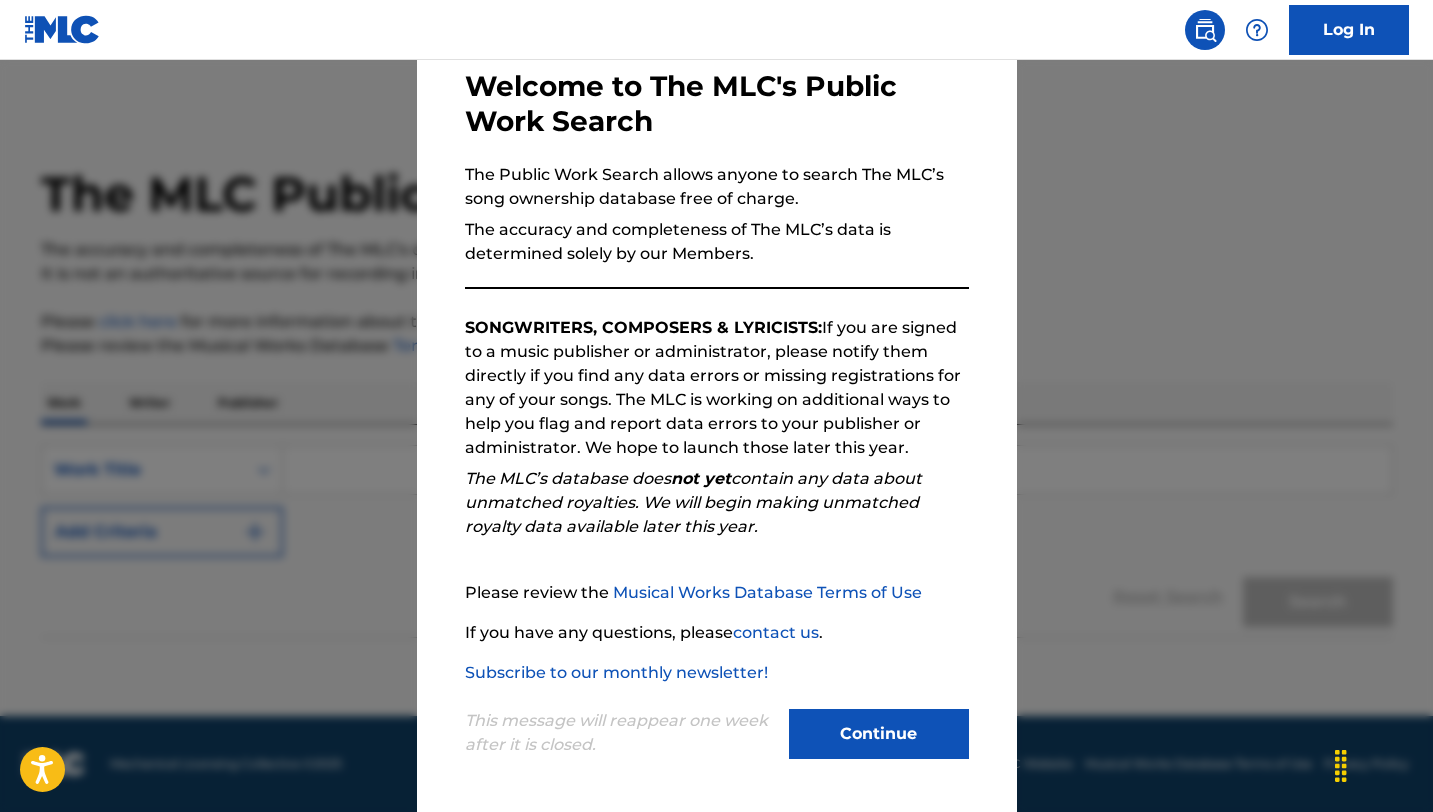 click on "Continue" at bounding box center (879, 734) 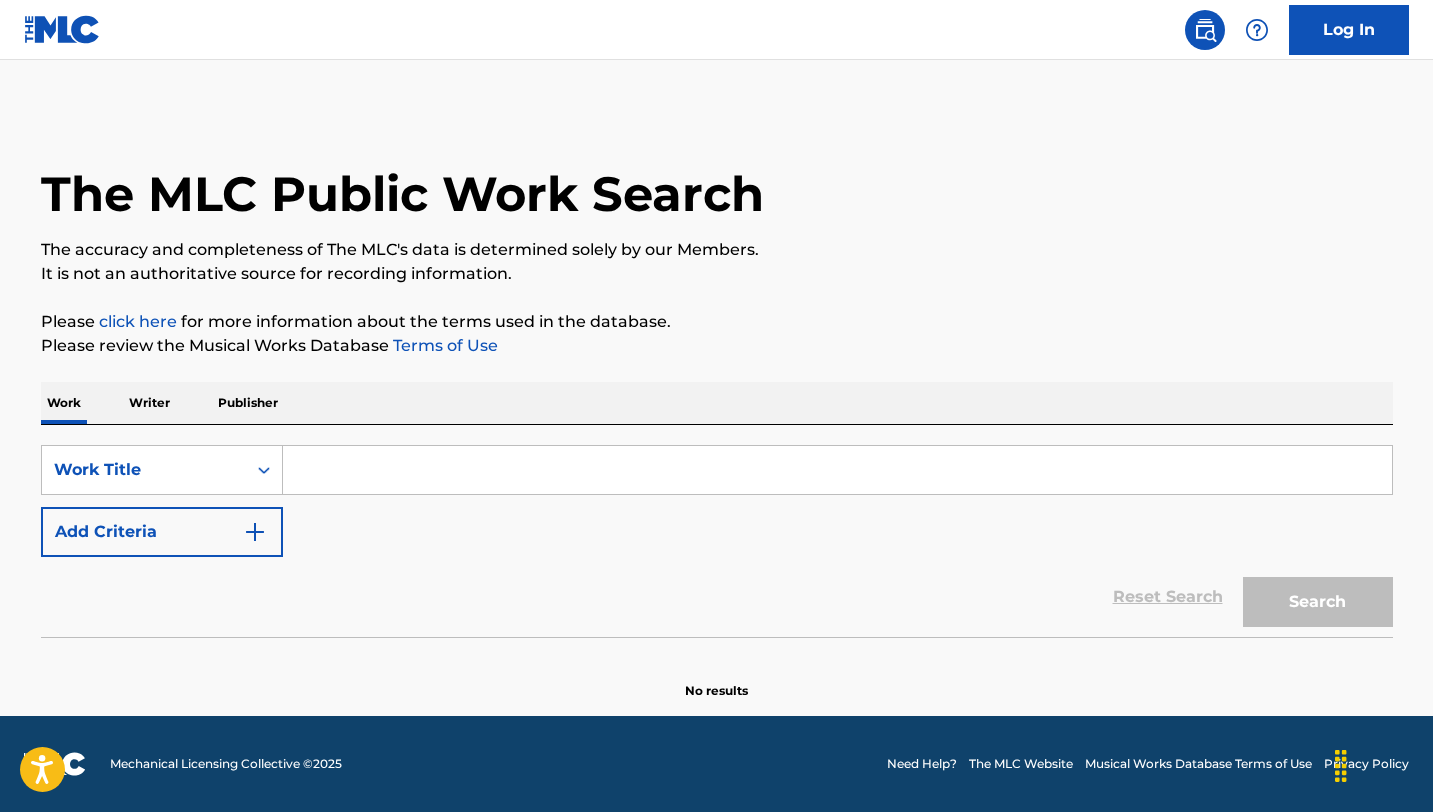 click at bounding box center (837, 470) 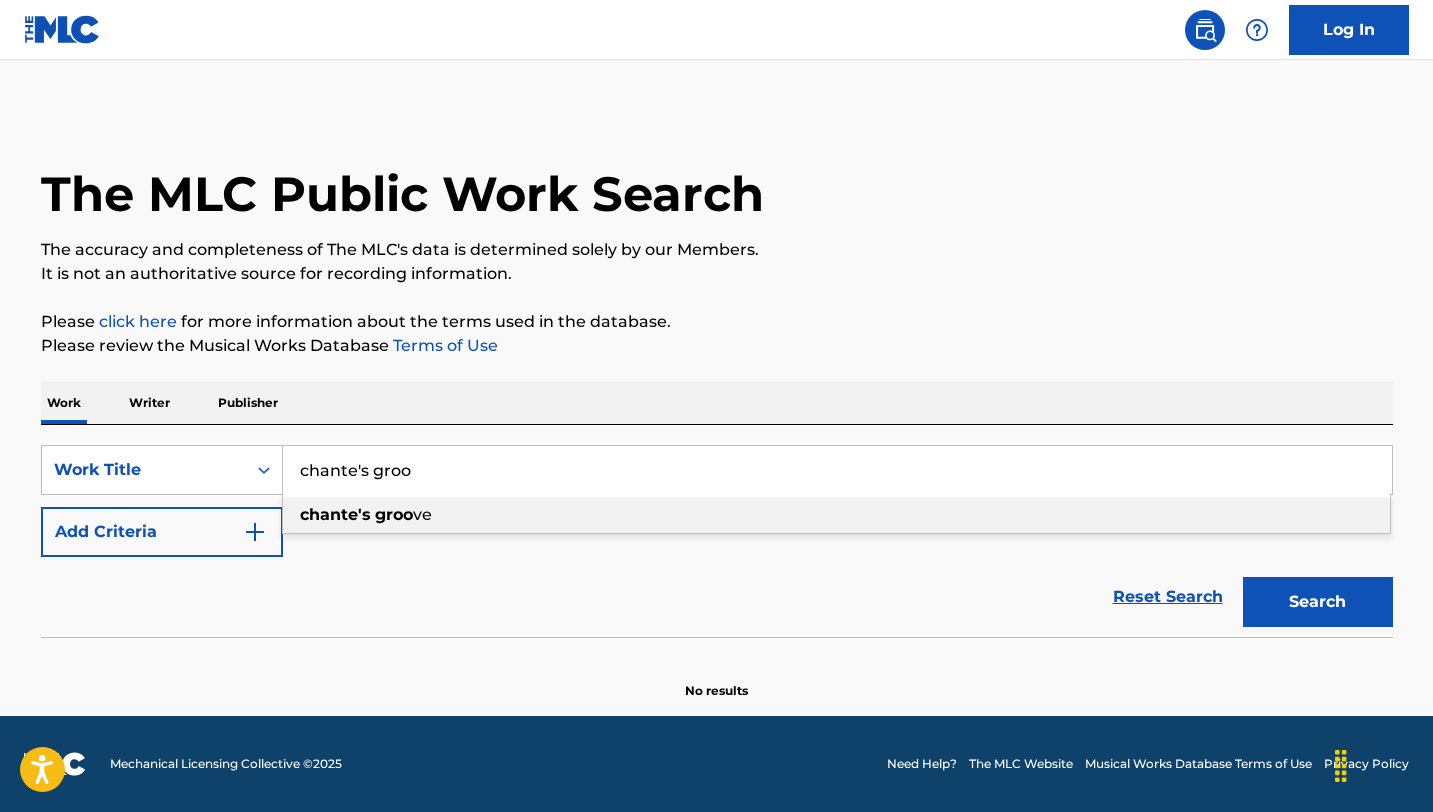 click on "chante's   groo ve" at bounding box center [836, 515] 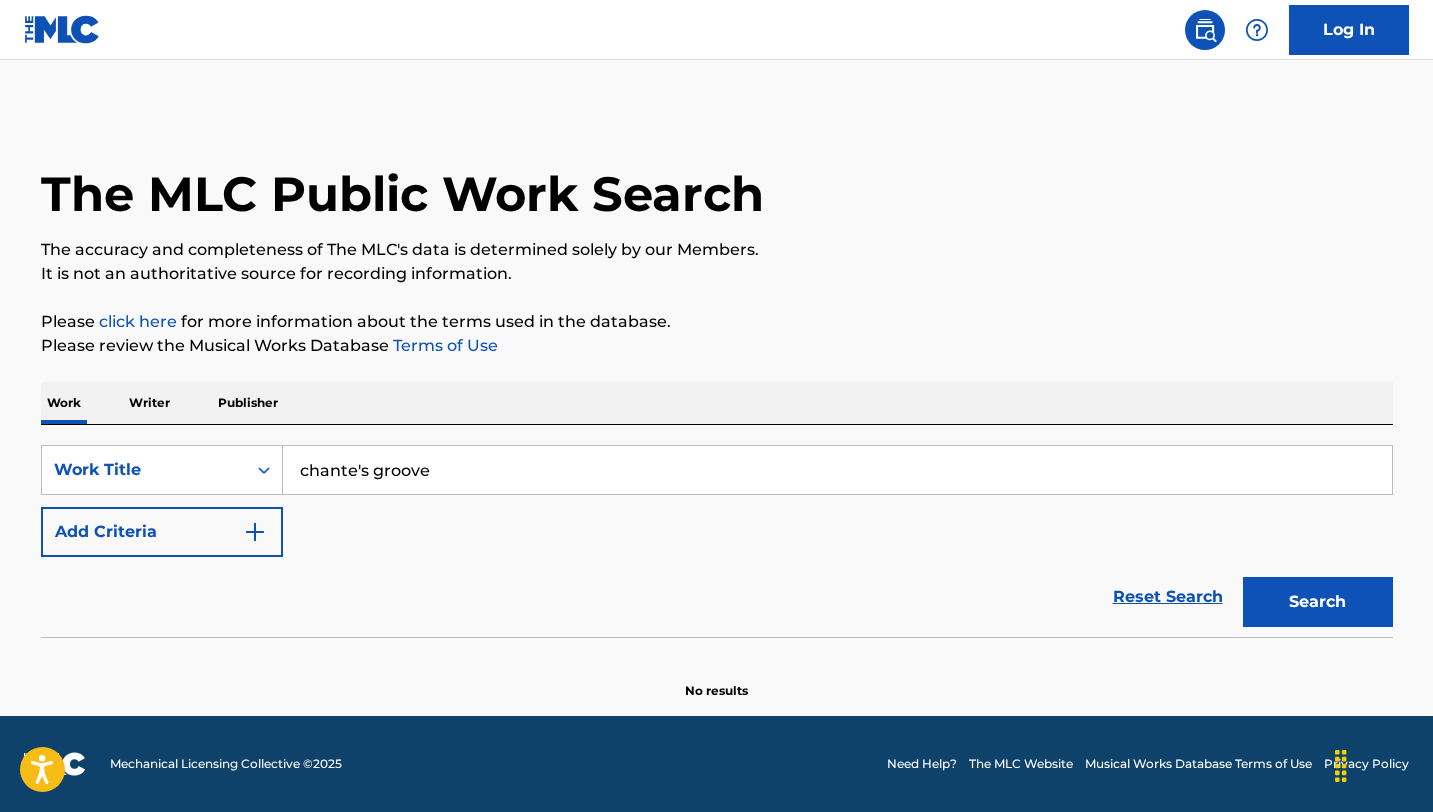 click at bounding box center [255, 532] 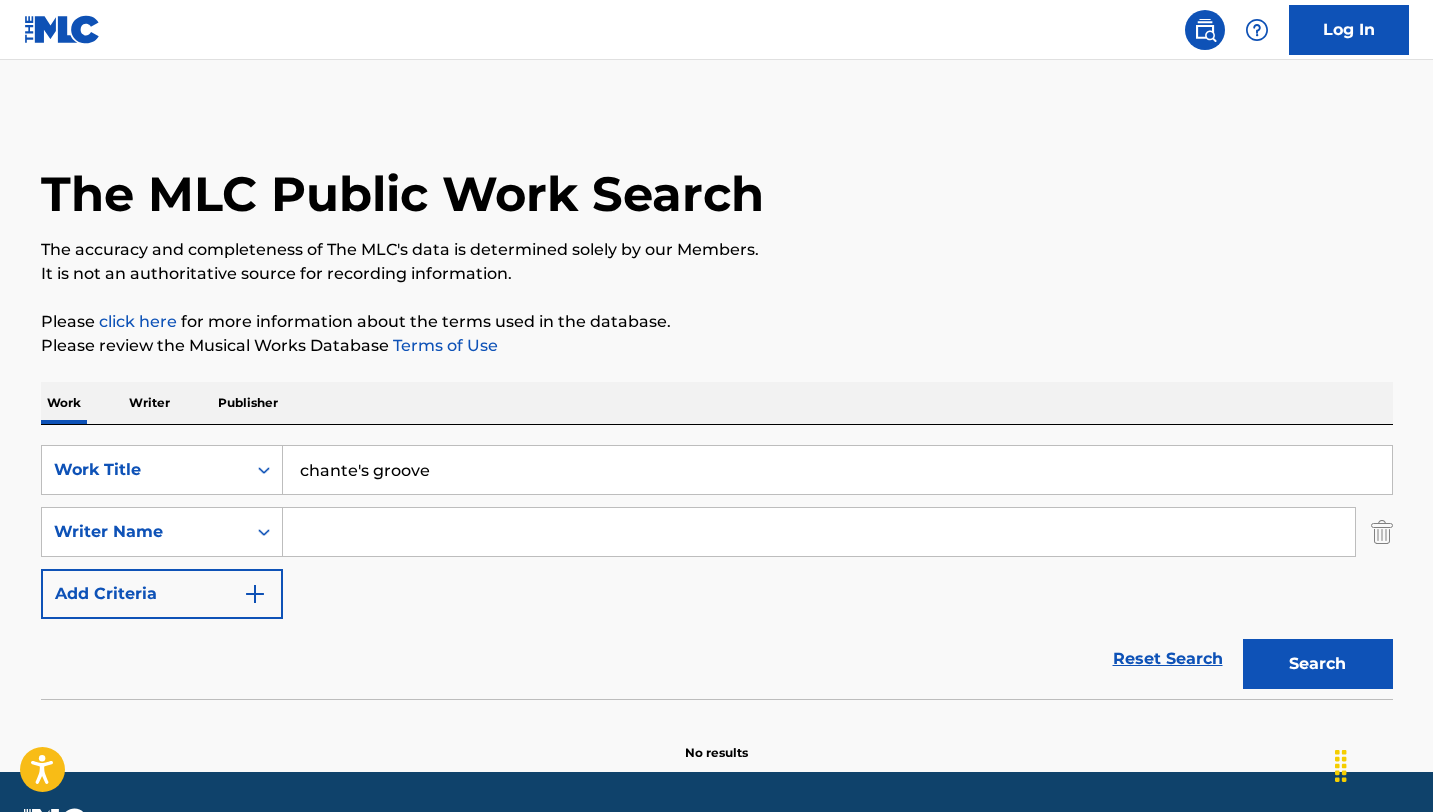 click on "Search" at bounding box center (1318, 664) 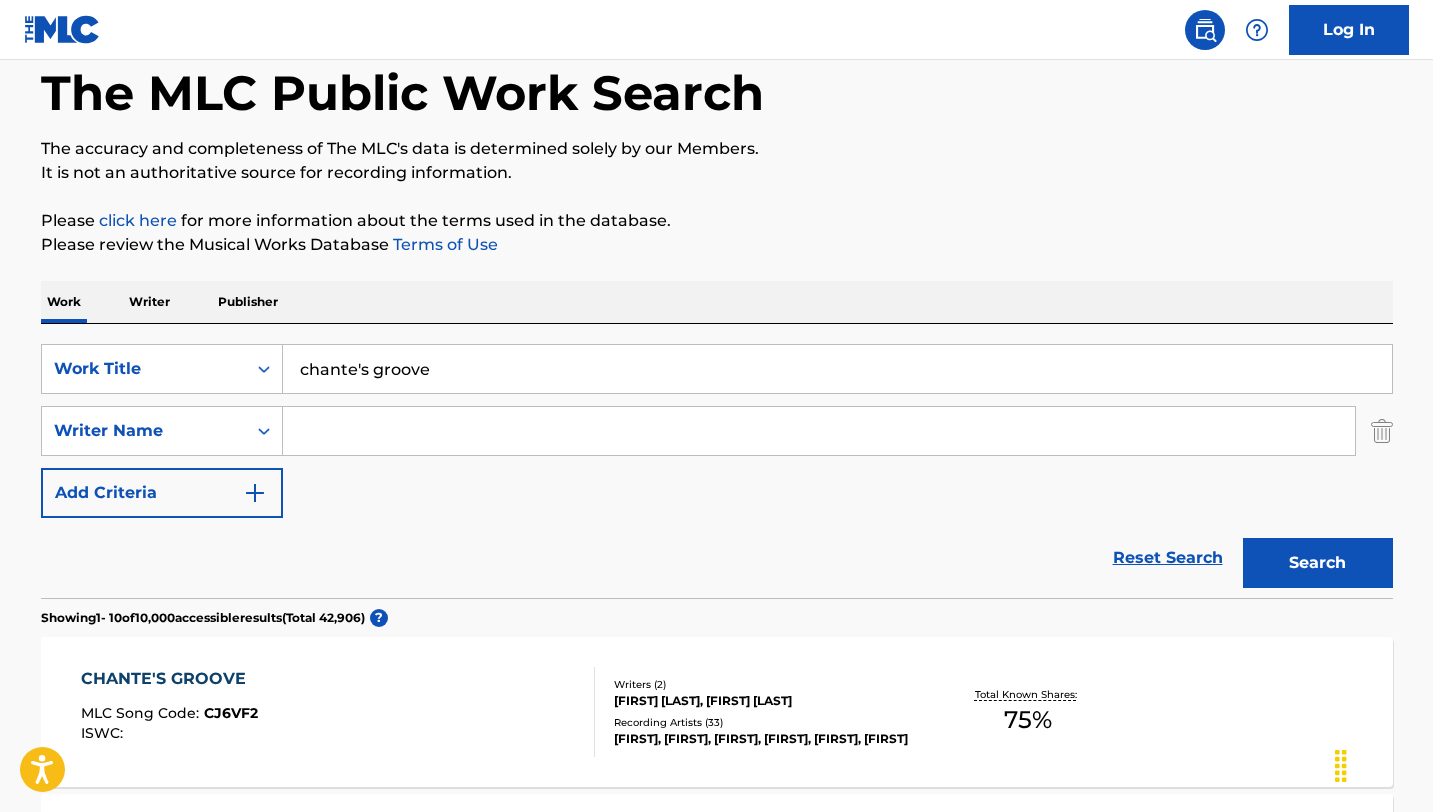 scroll, scrollTop: 284, scrollLeft: 0, axis: vertical 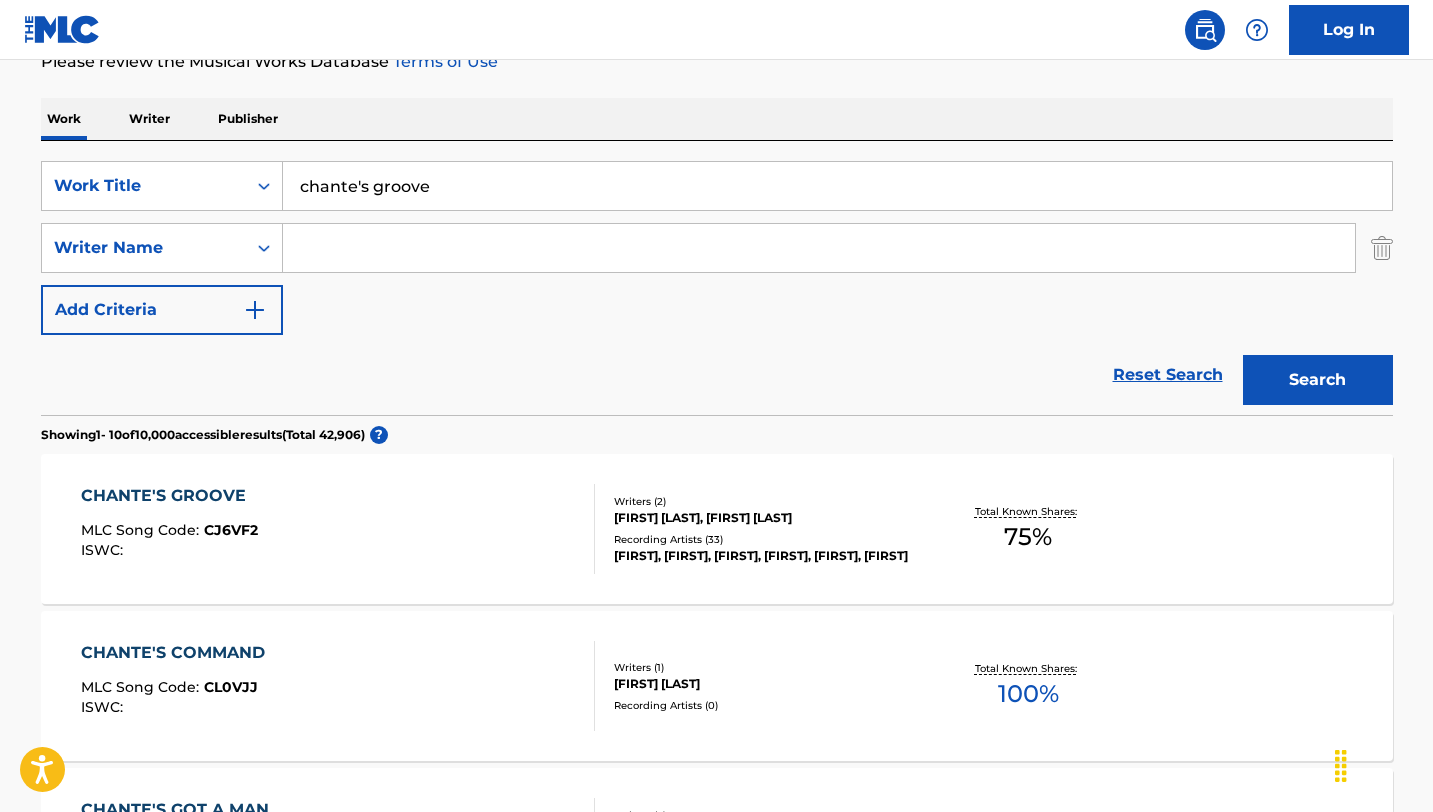 click on "CHANTE'S GROOVE" at bounding box center (169, 496) 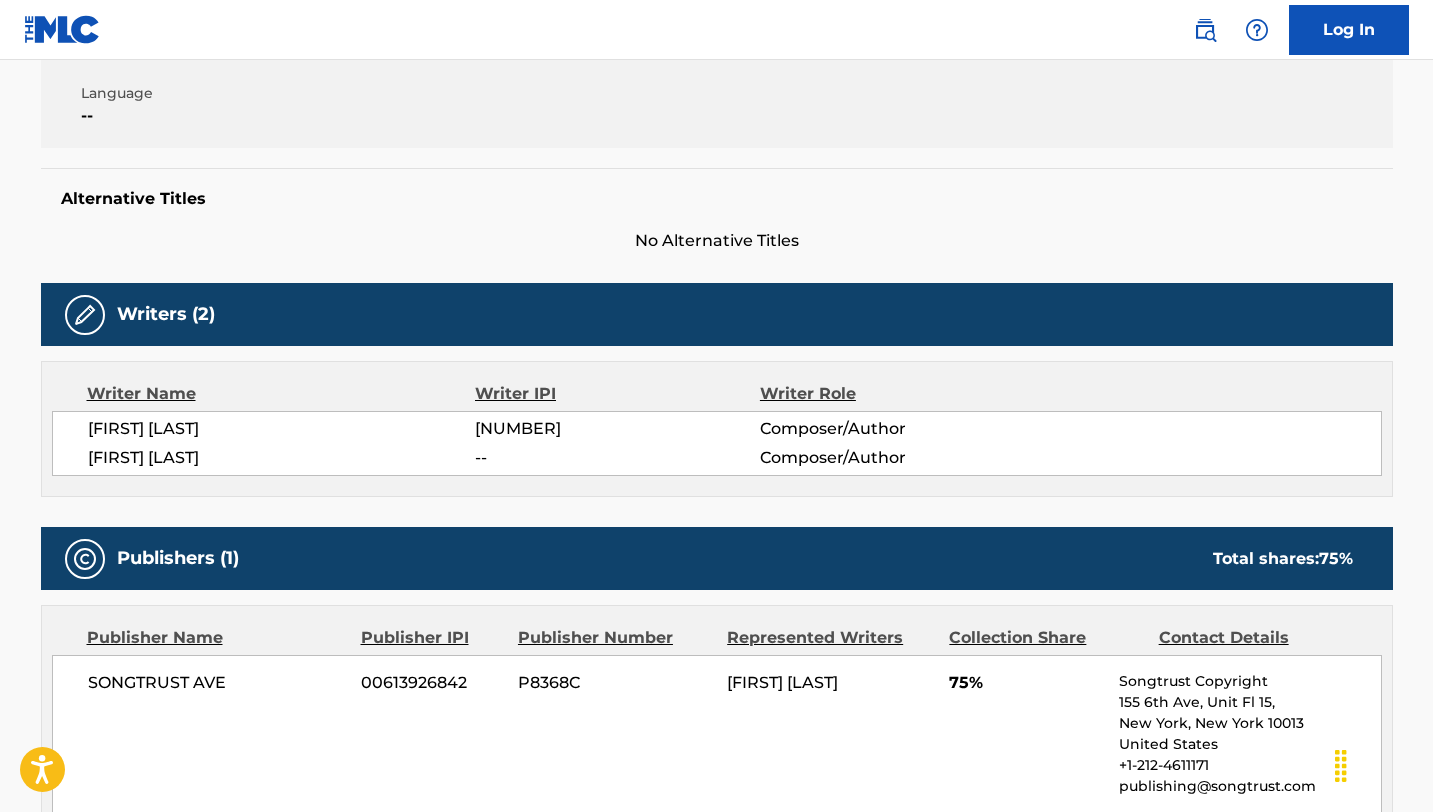 scroll, scrollTop: 515, scrollLeft: 0, axis: vertical 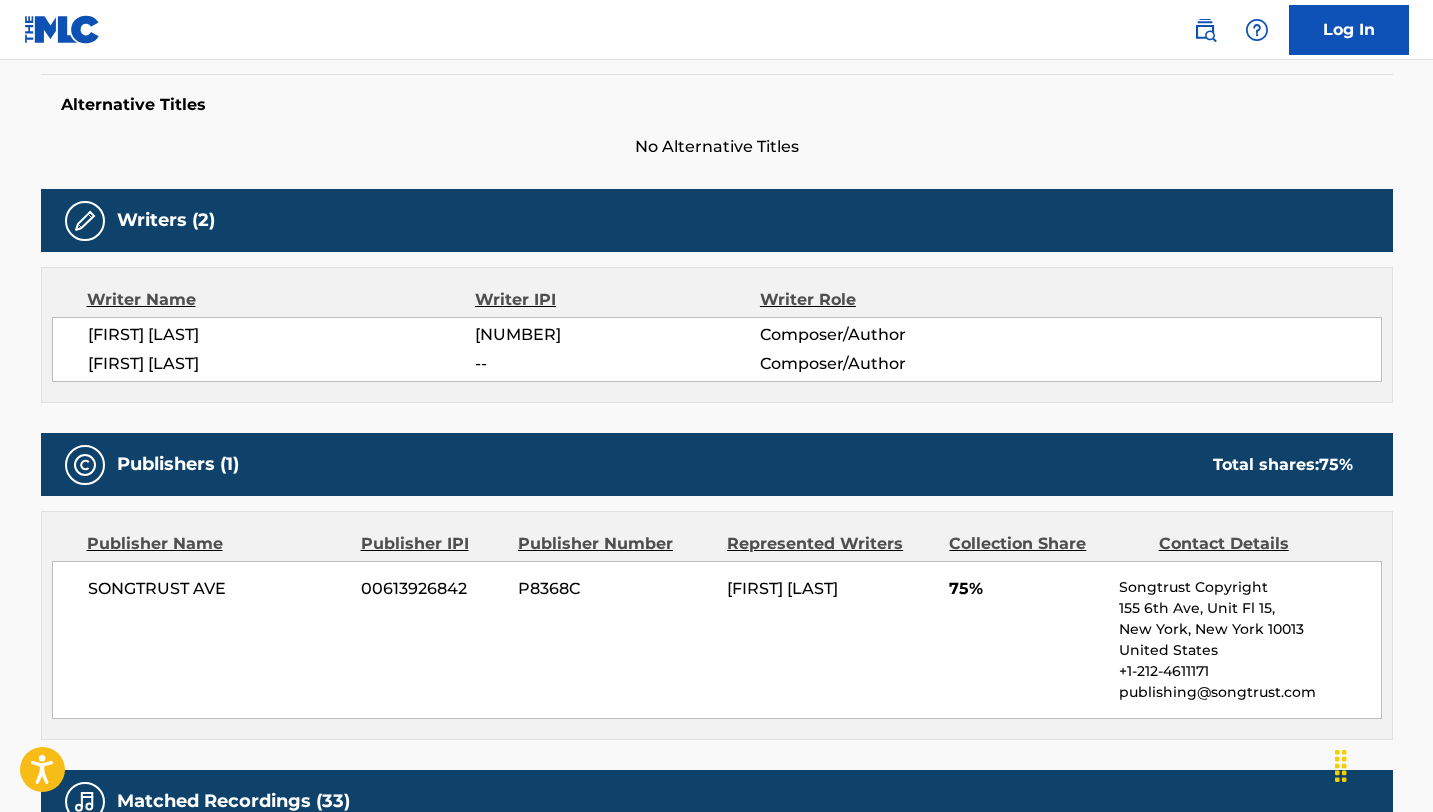 click on "[FIRST] [LAST]" at bounding box center [830, 589] 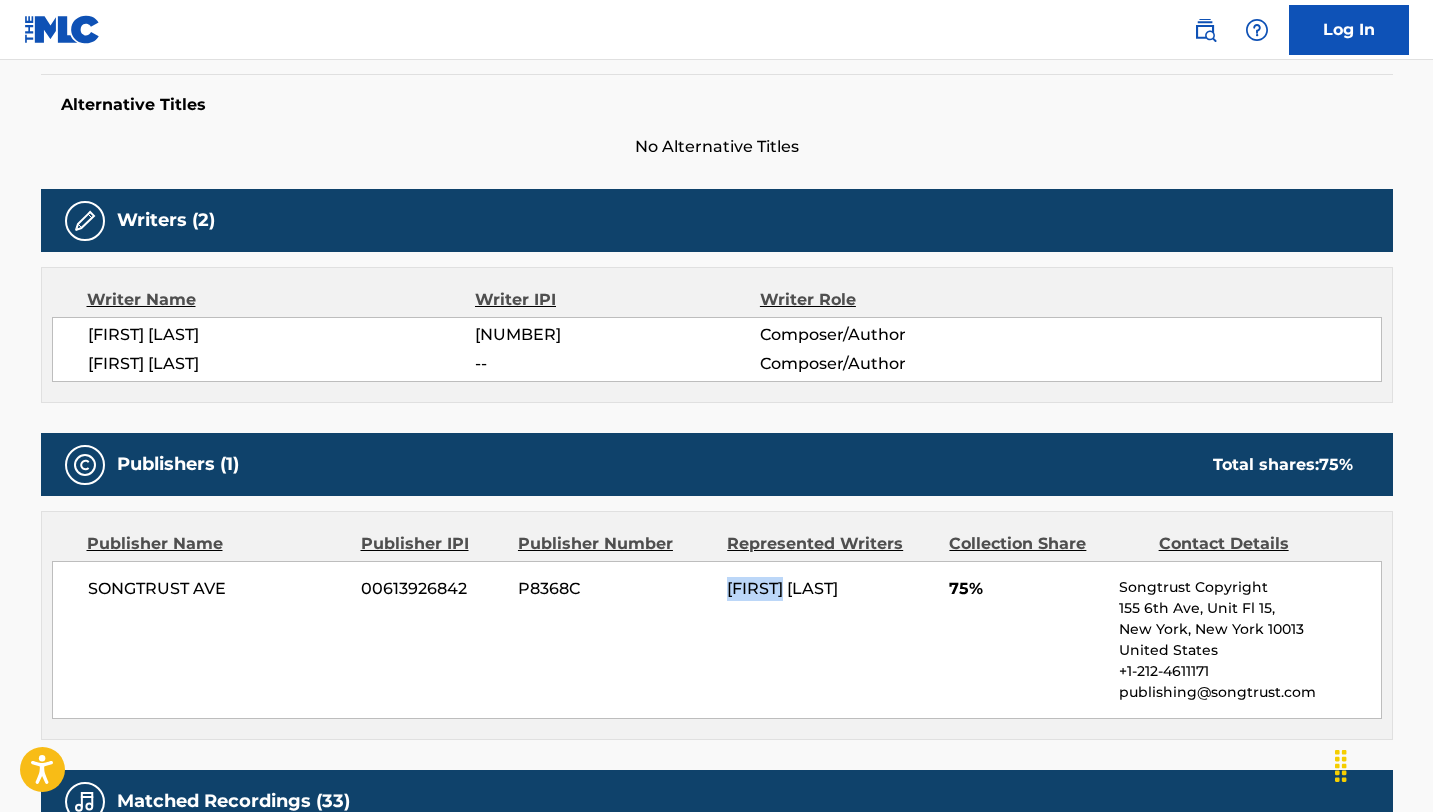 click on "[FIRST] [LAST]" at bounding box center [830, 589] 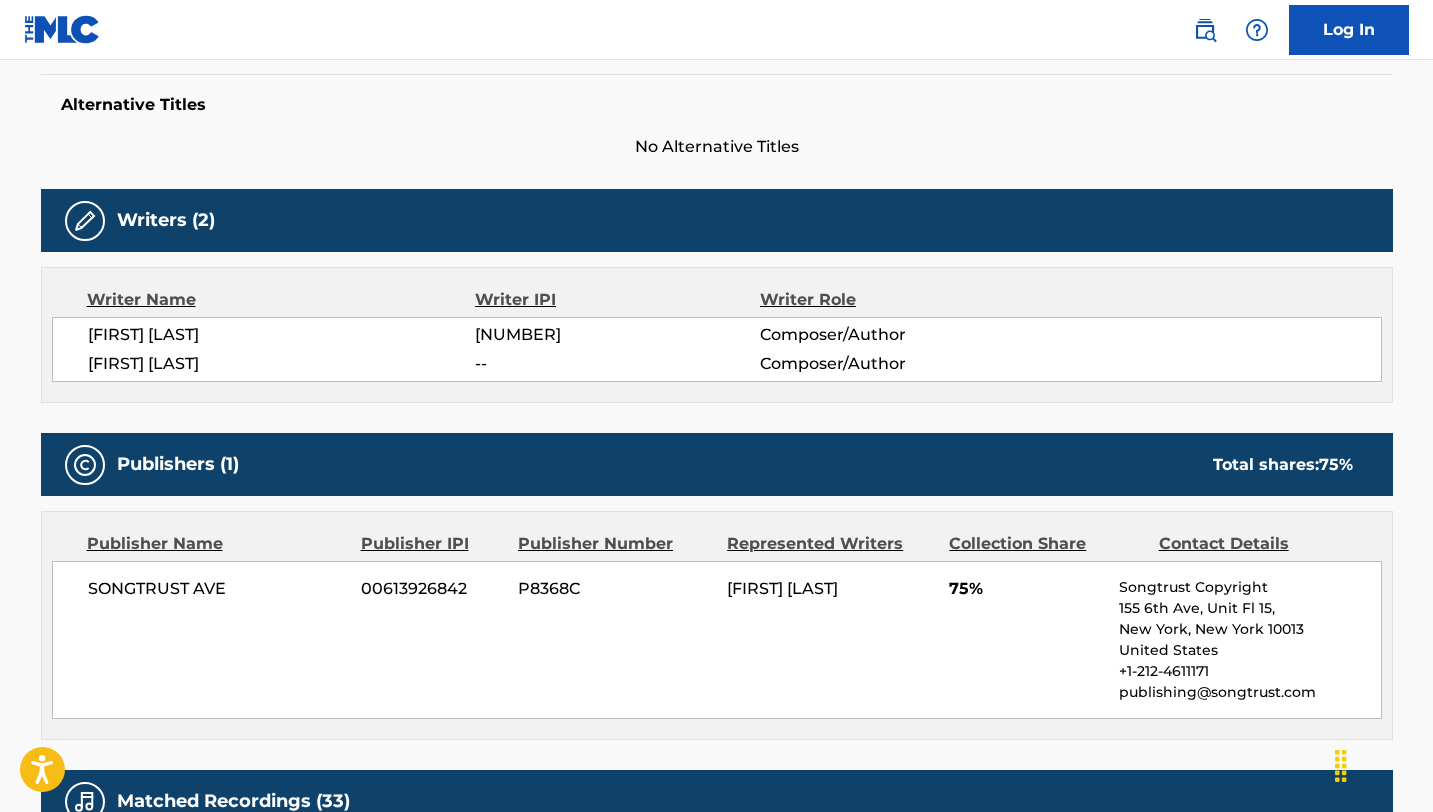 click on "[FIRST] [LAST]" at bounding box center (782, 588) 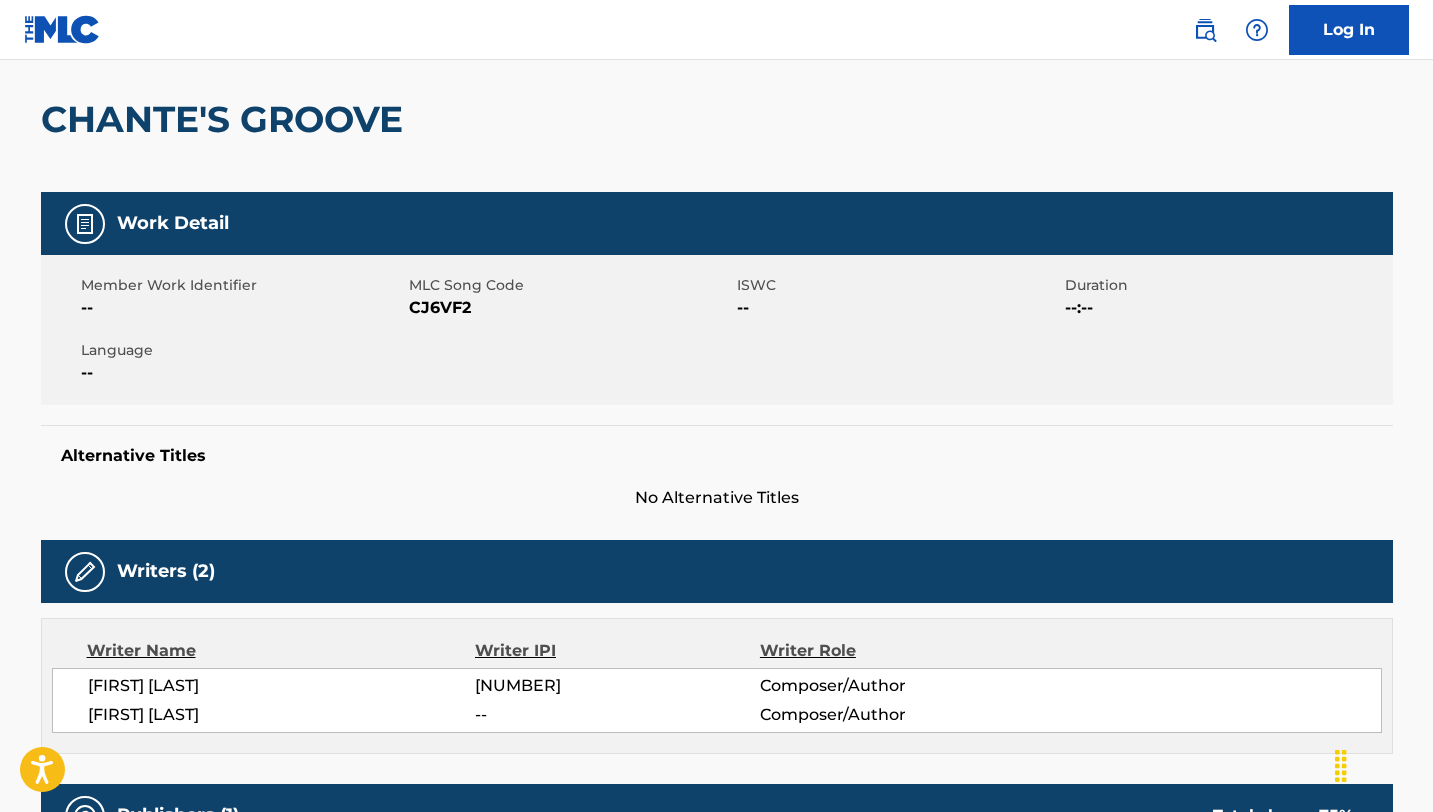 scroll, scrollTop: 455, scrollLeft: 0, axis: vertical 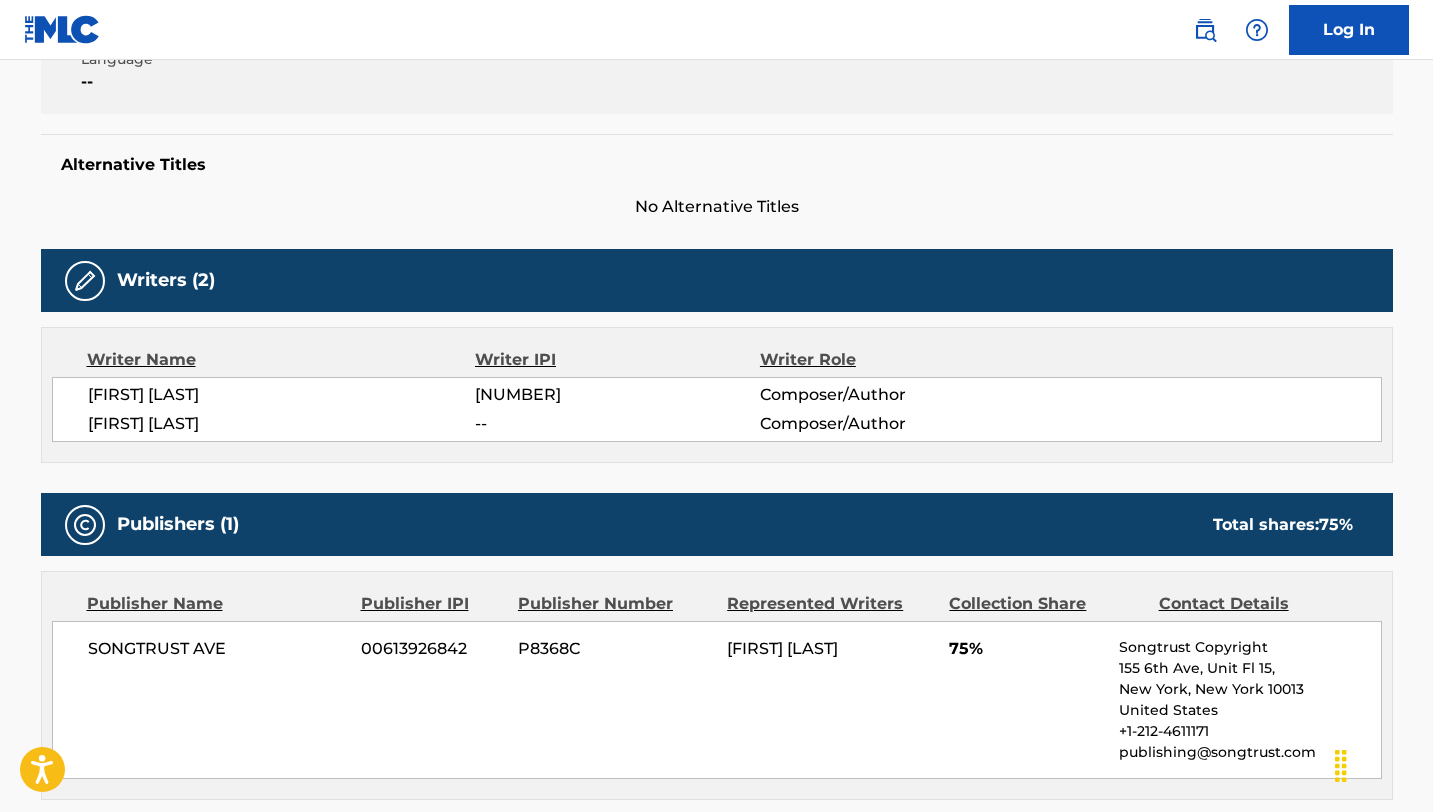 click on "[STREET] [NUMBER] [POSTAL_CODE] [CITY], [STATE] [COUNTRY] [PHONE] [EMAIL]" at bounding box center [717, 700] 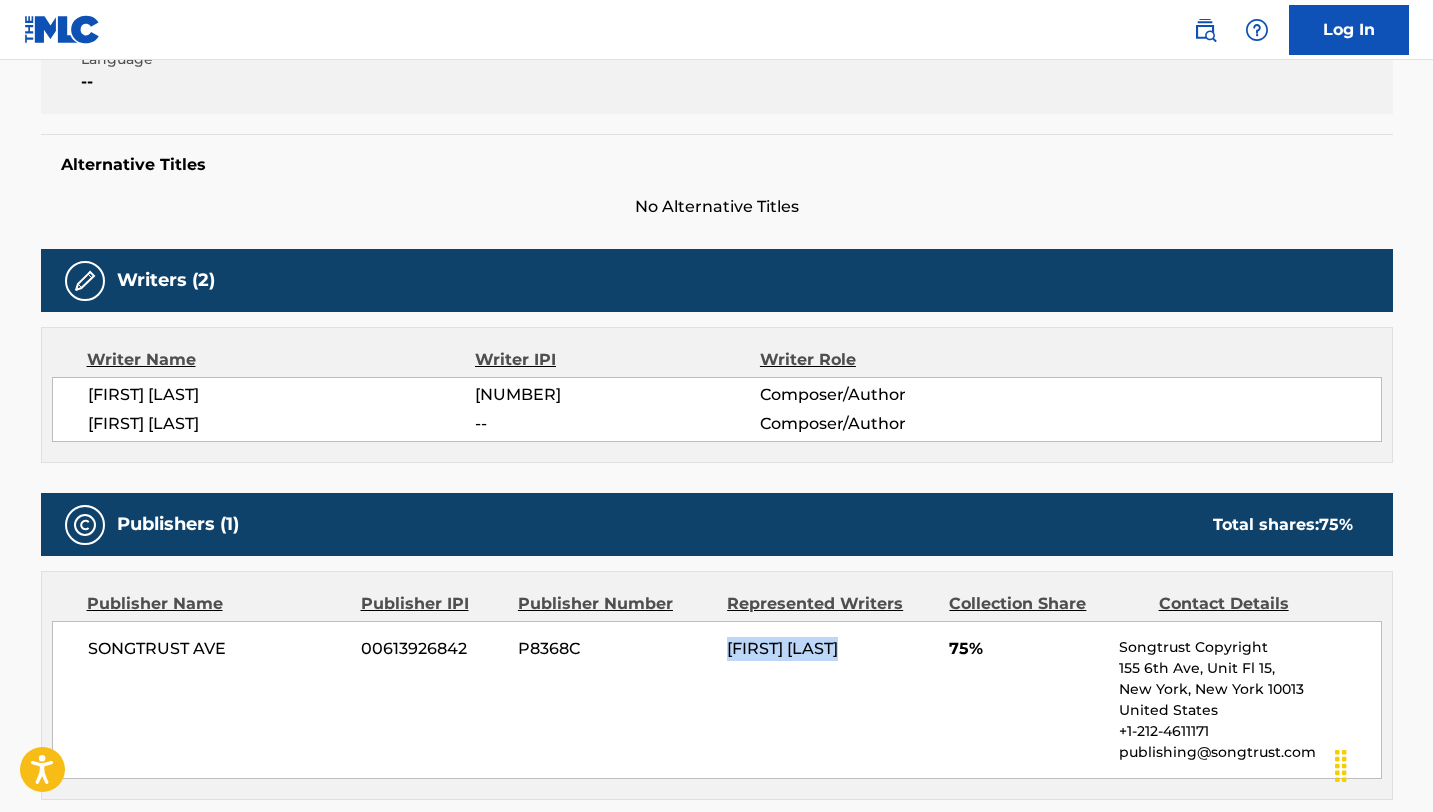 drag, startPoint x: 908, startPoint y: 651, endPoint x: 739, endPoint y: 648, distance: 169.02663 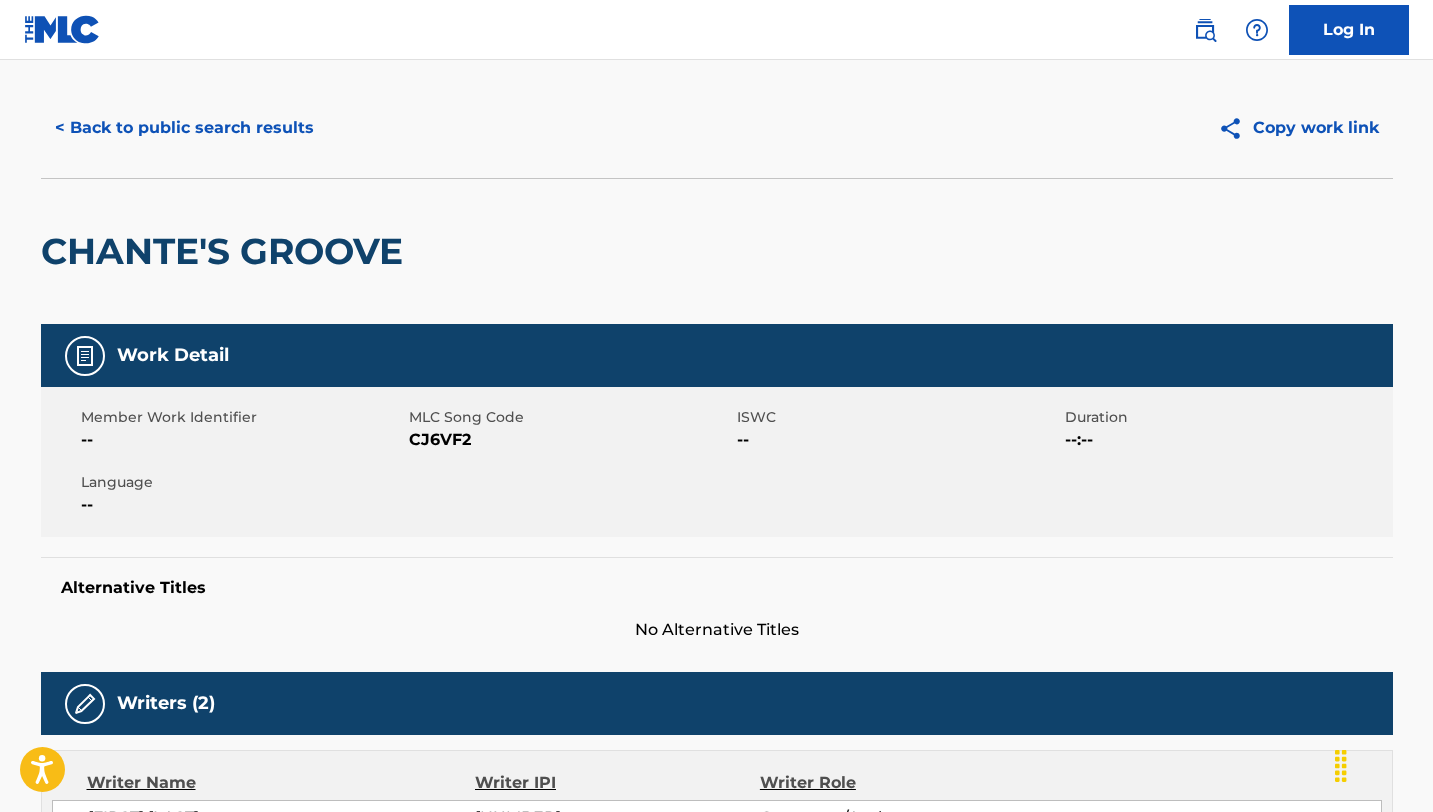 scroll, scrollTop: 0, scrollLeft: 0, axis: both 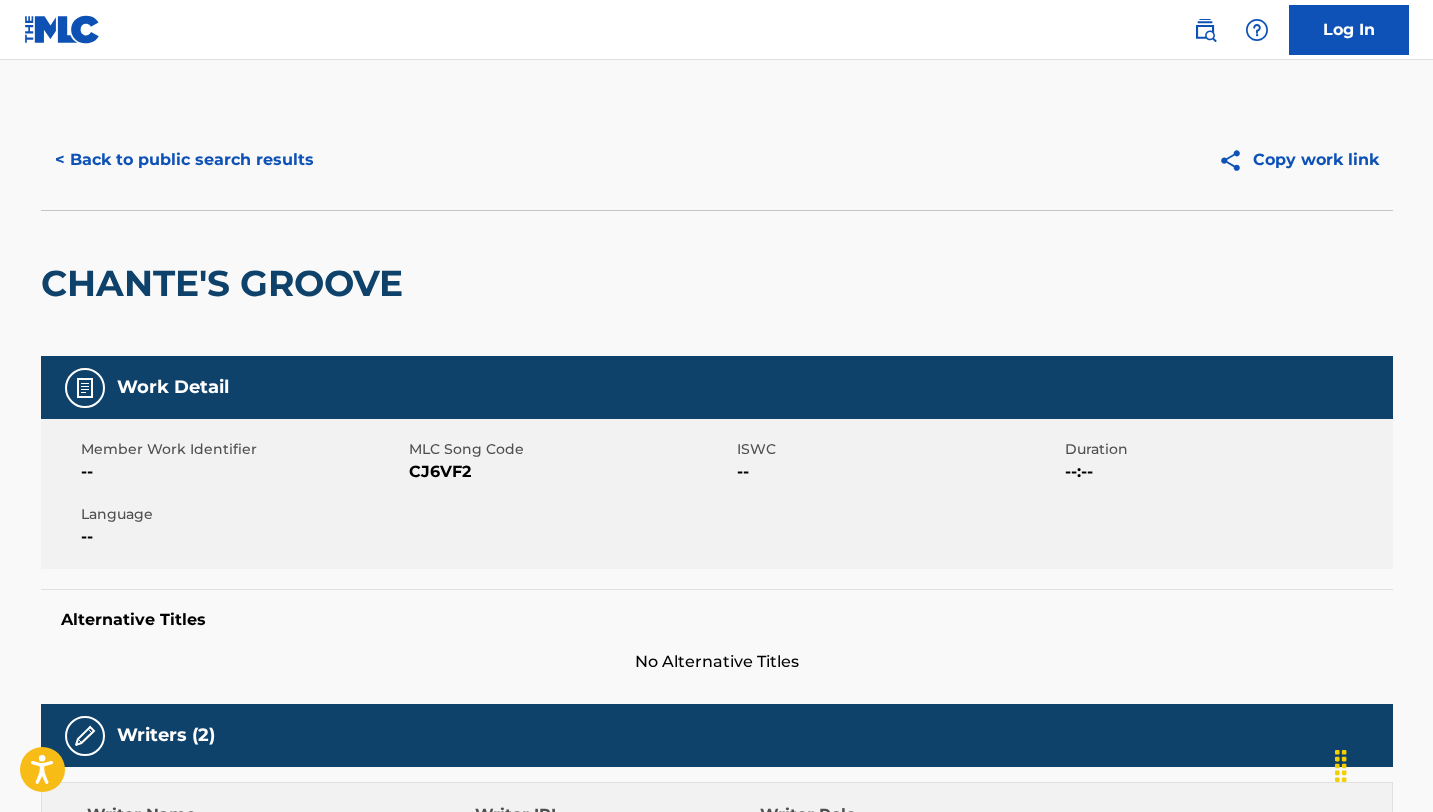 click on "< Back to public search results" at bounding box center [184, 160] 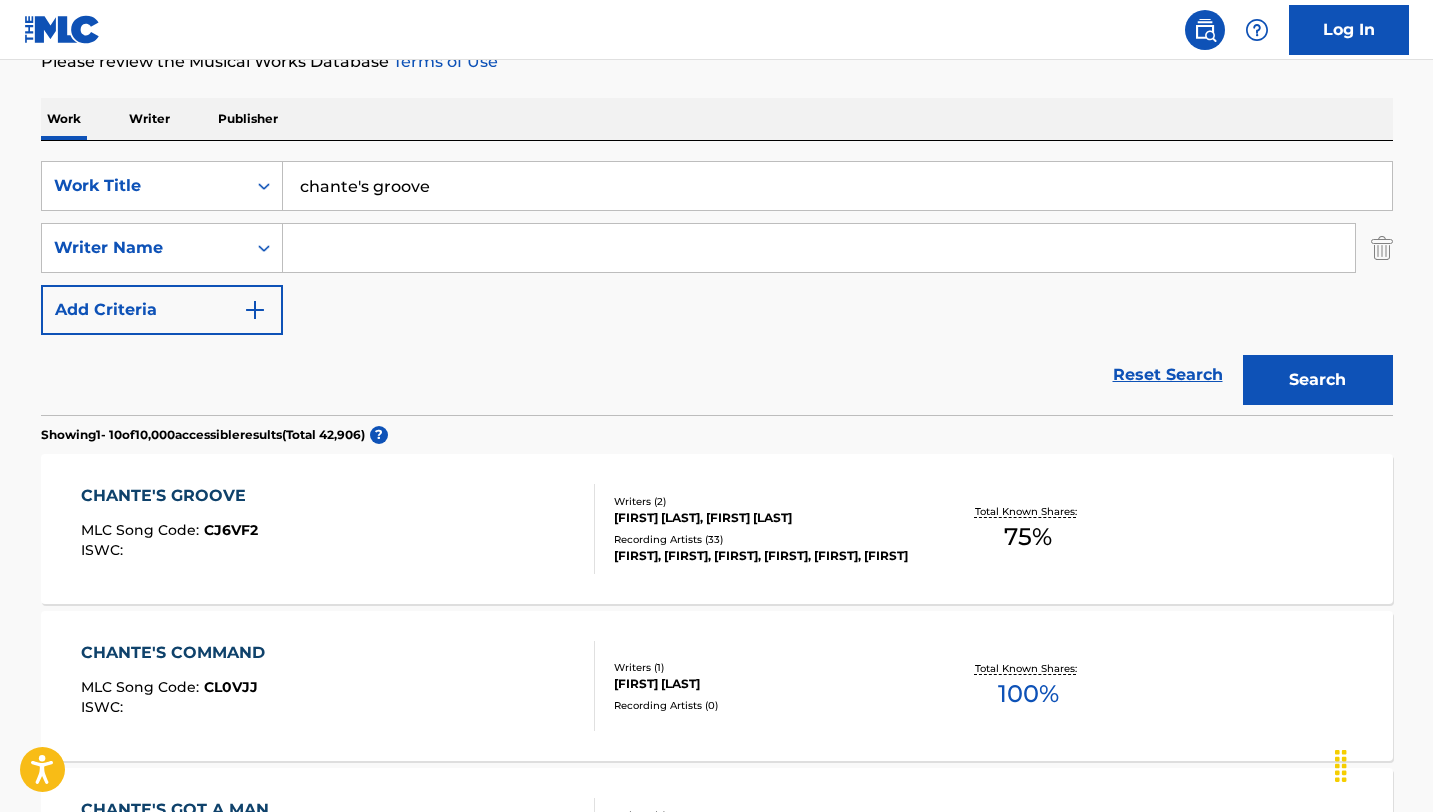 click on "chante's groove" at bounding box center [837, 186] 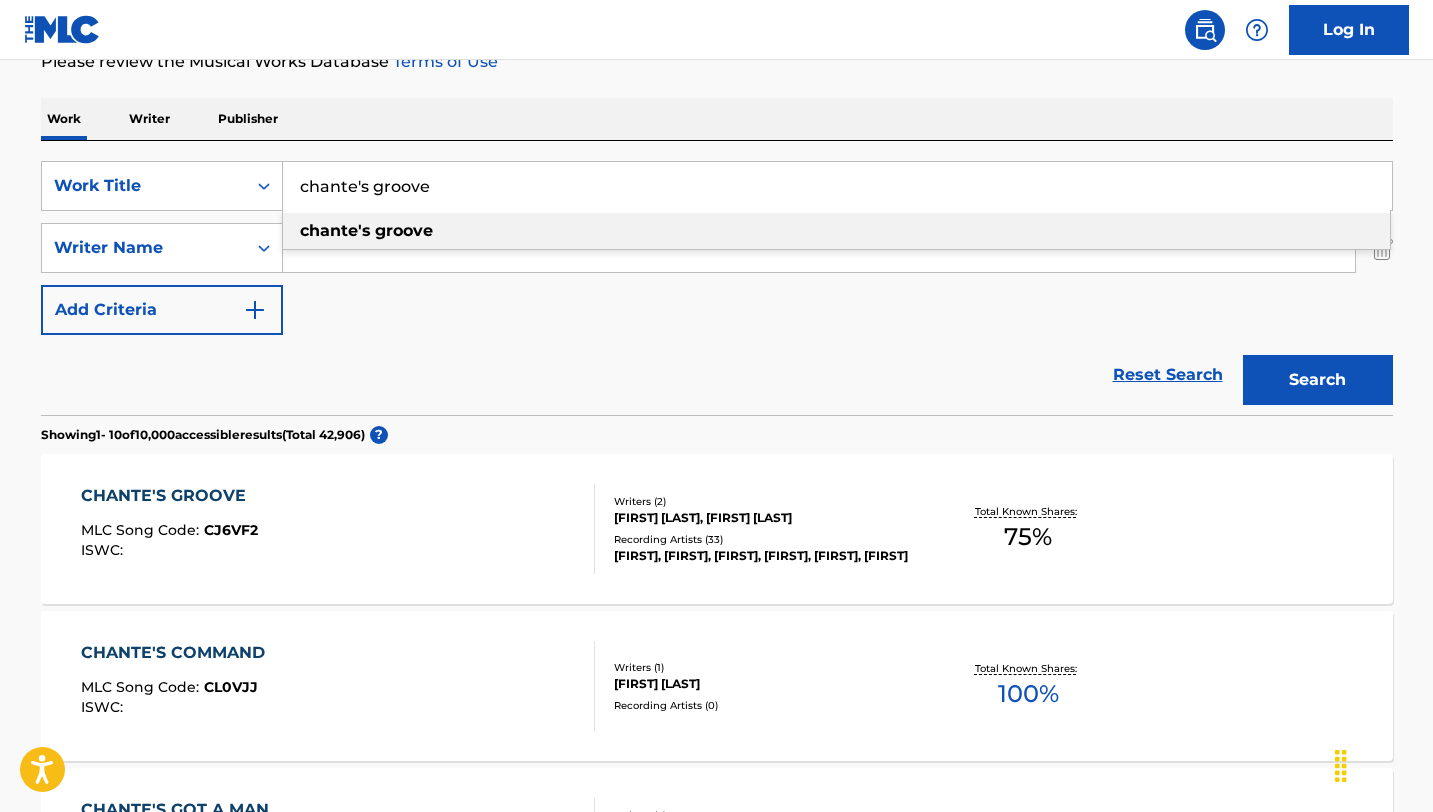 click on "chante's groove" at bounding box center (837, 186) 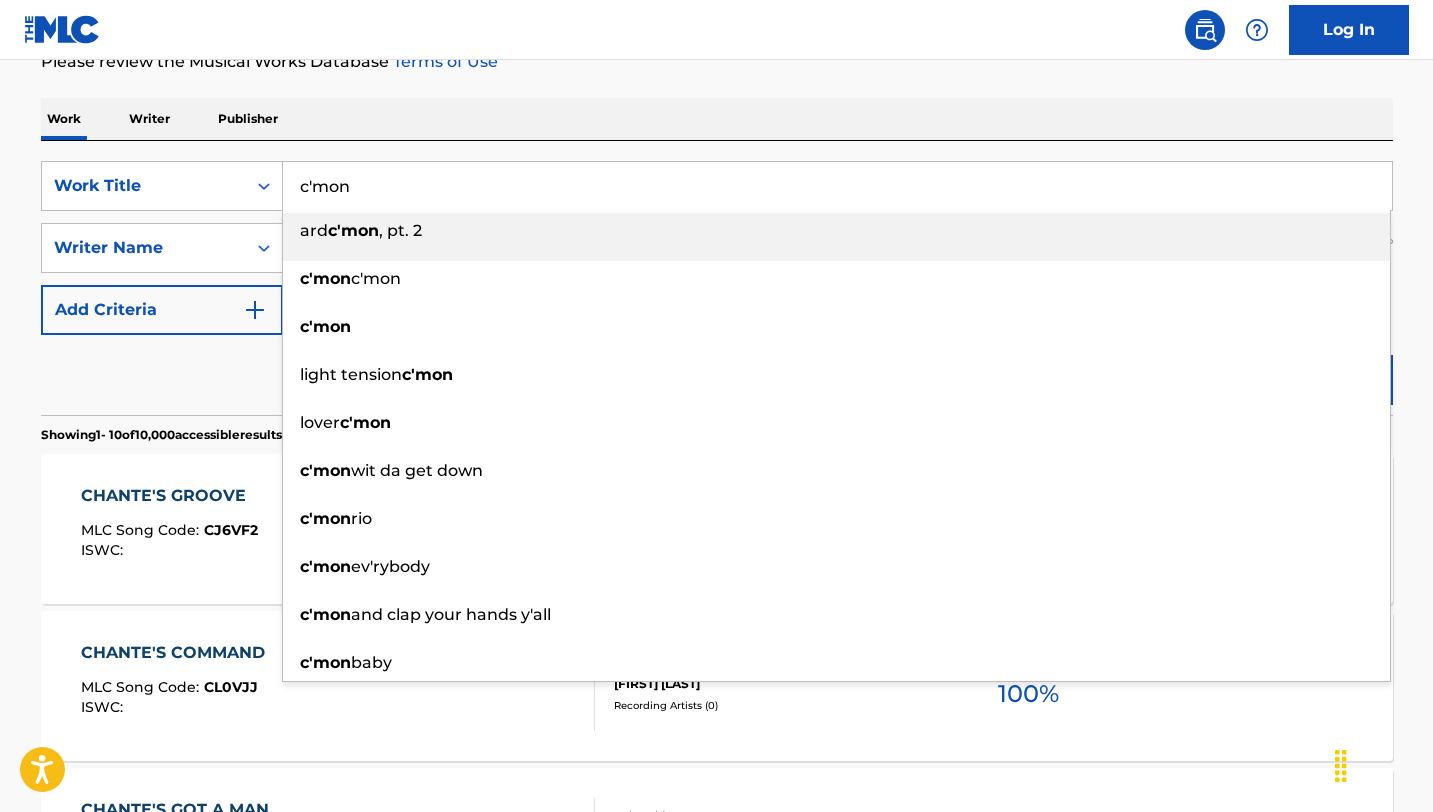 type on "c'mon" 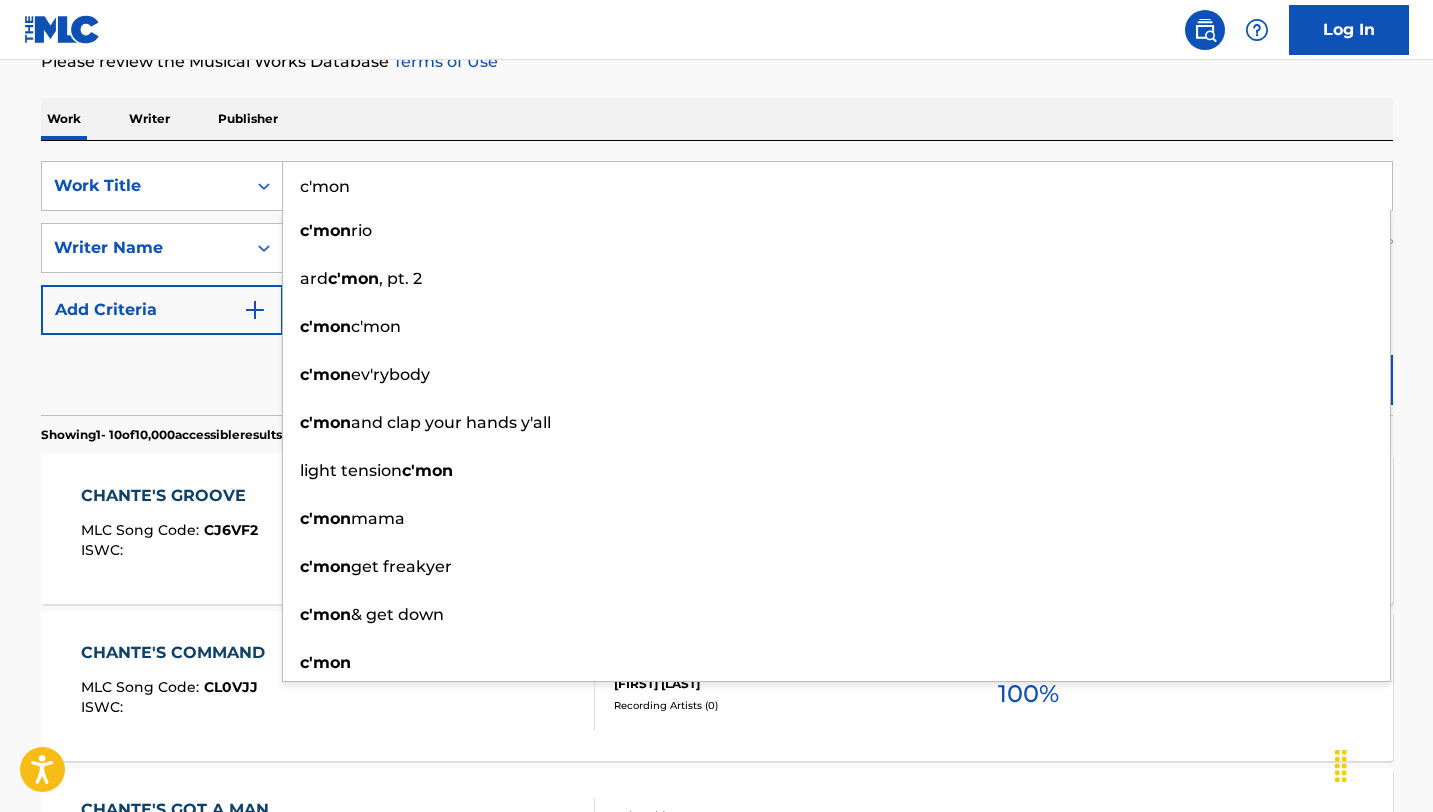 click on "Reset Search Search" at bounding box center (717, 375) 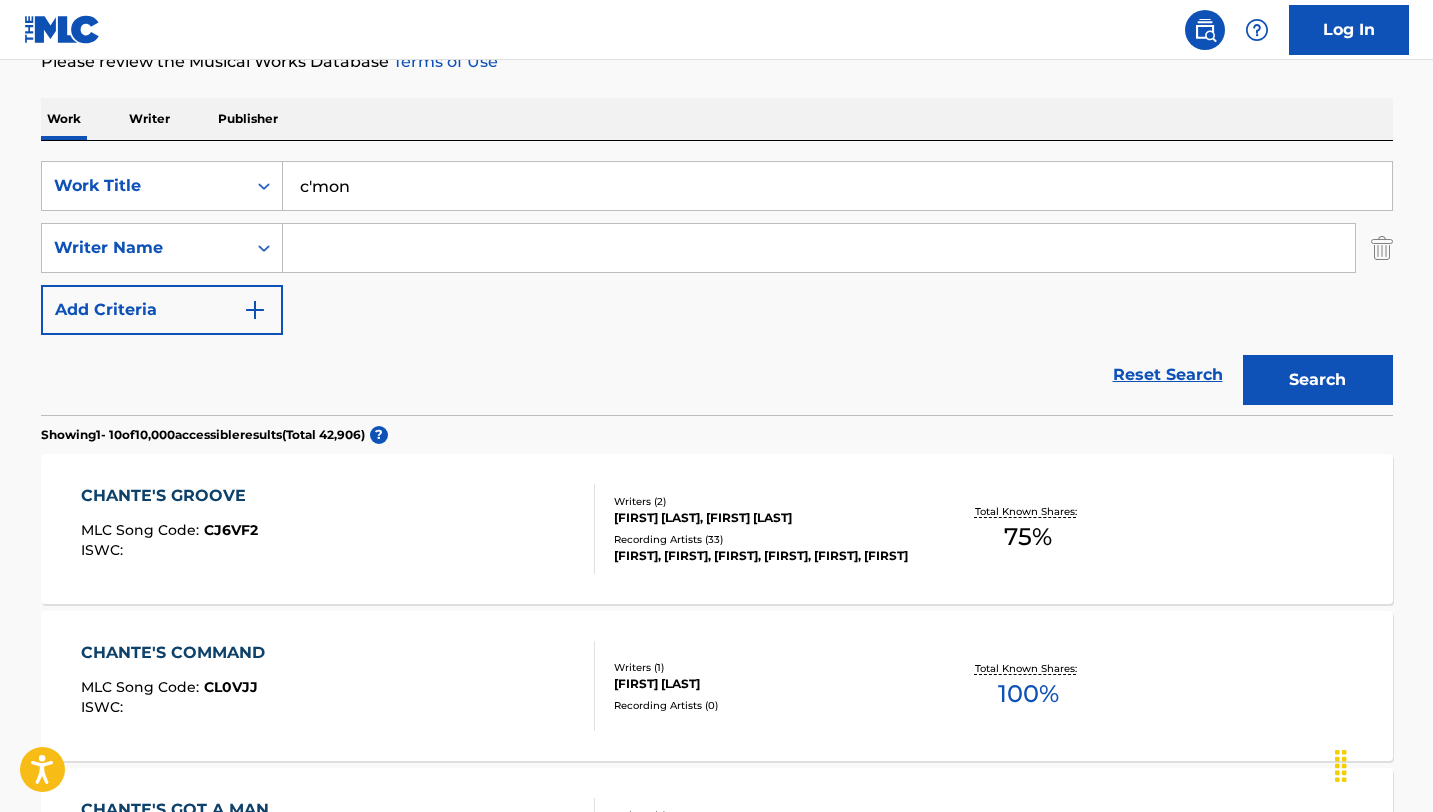 click at bounding box center (819, 248) 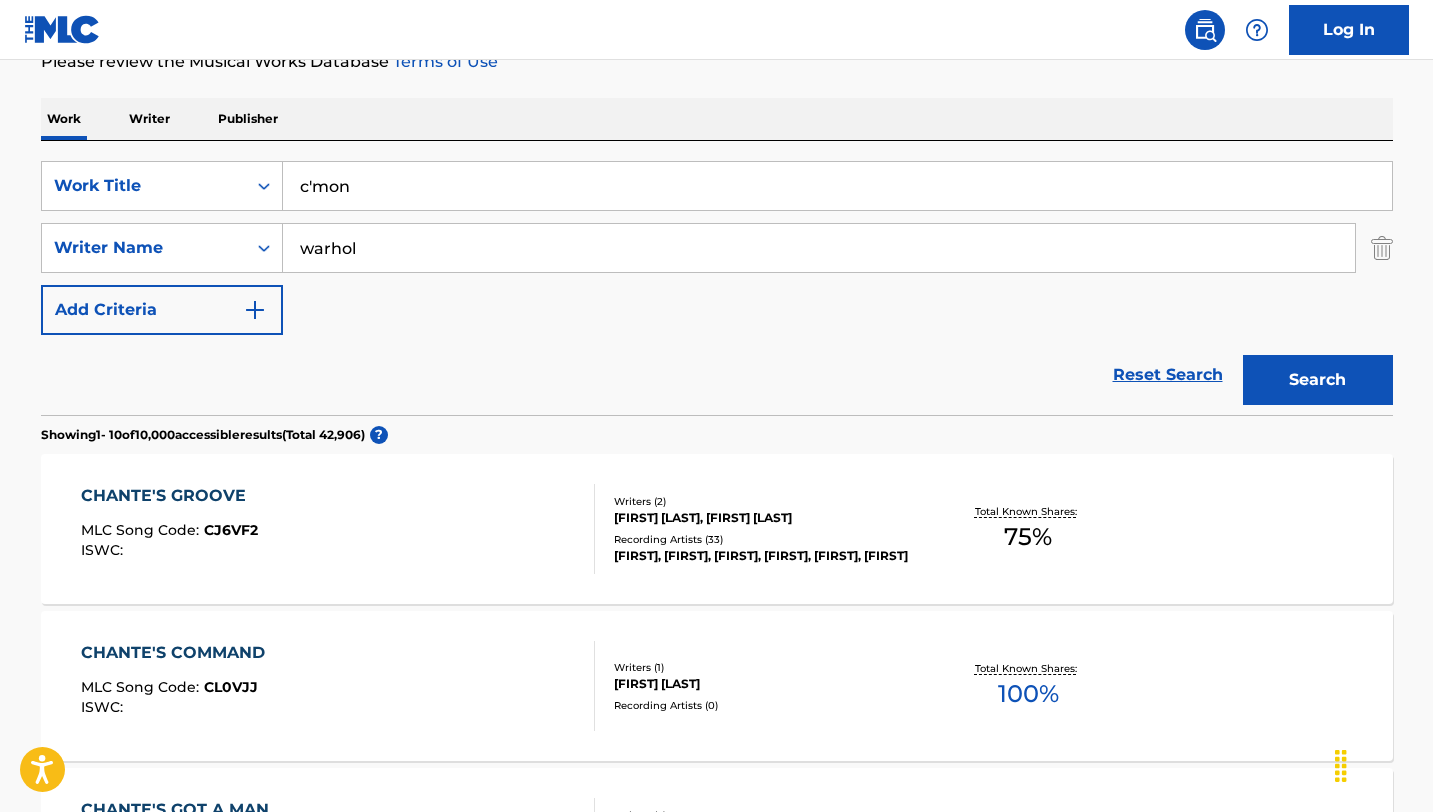 click on "Search" at bounding box center [1318, 380] 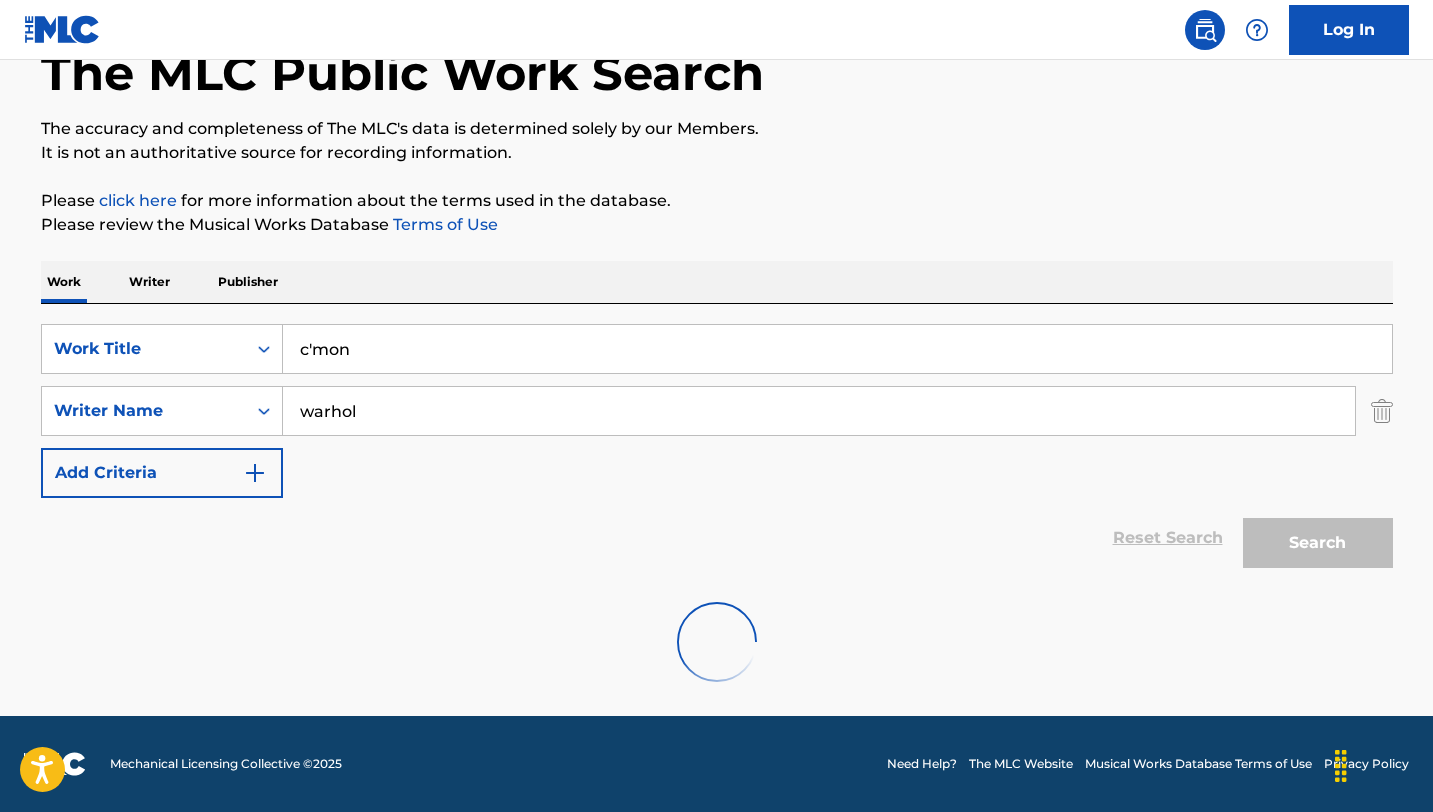 scroll, scrollTop: 56, scrollLeft: 0, axis: vertical 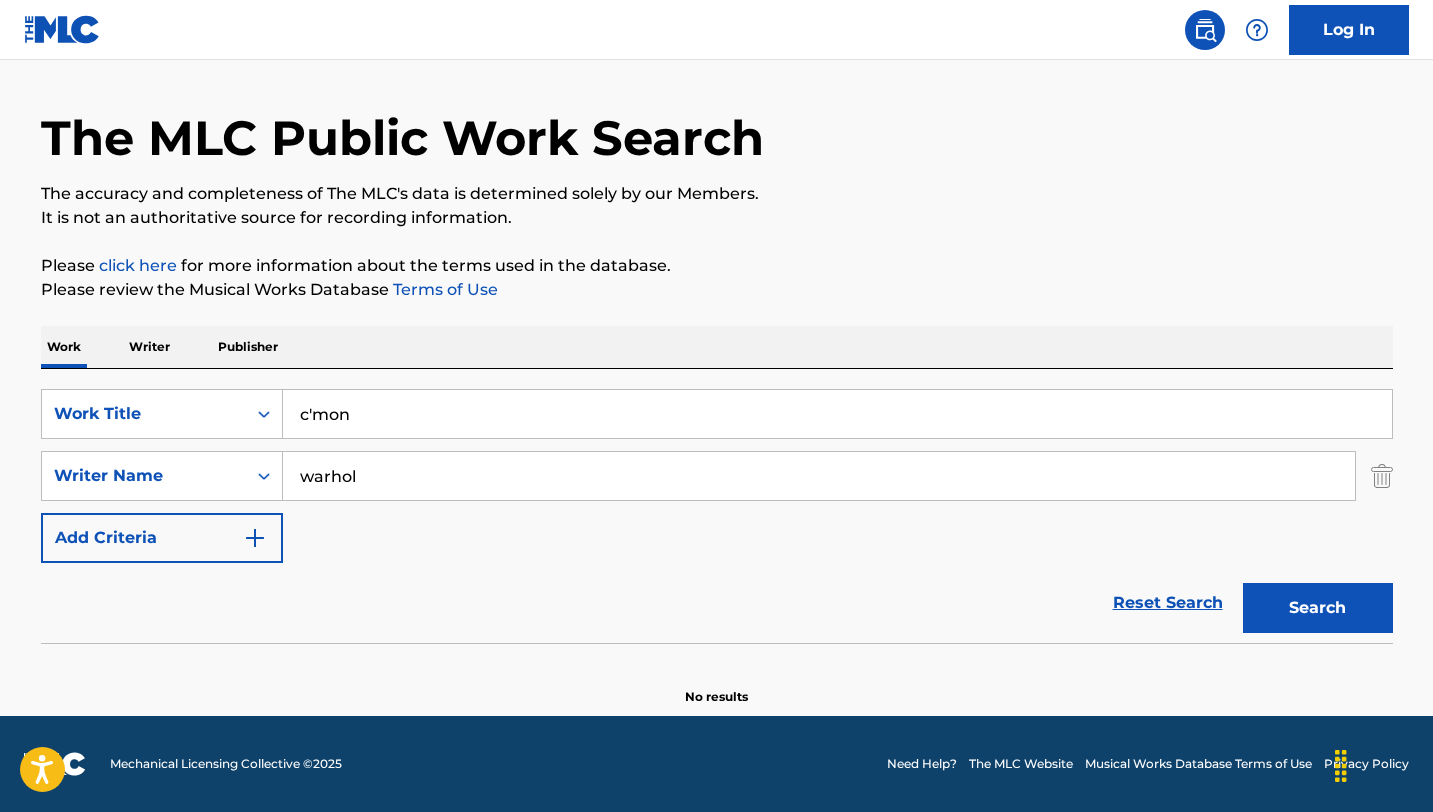 click on "warhol" at bounding box center (819, 476) 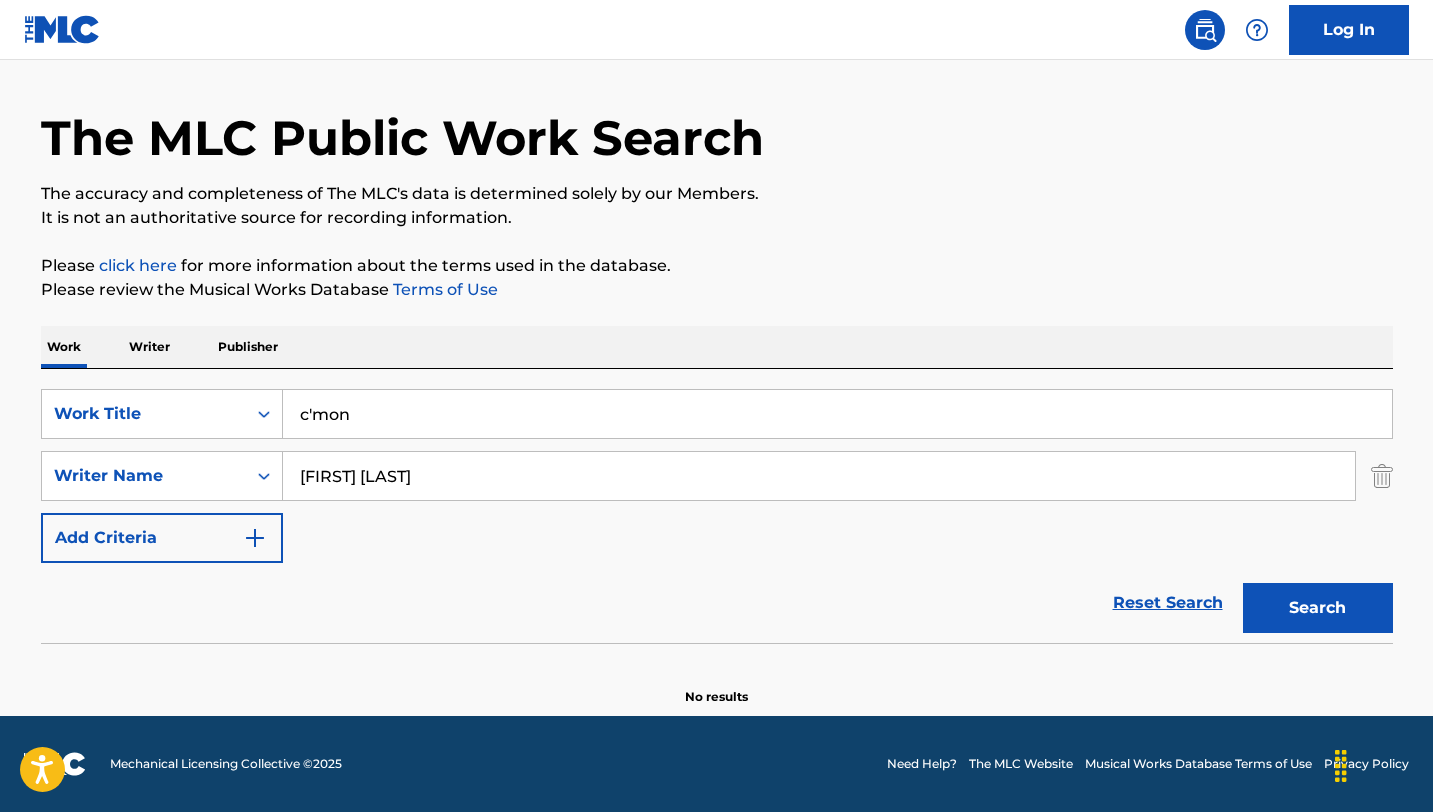type on "[FIRST] [LAST]" 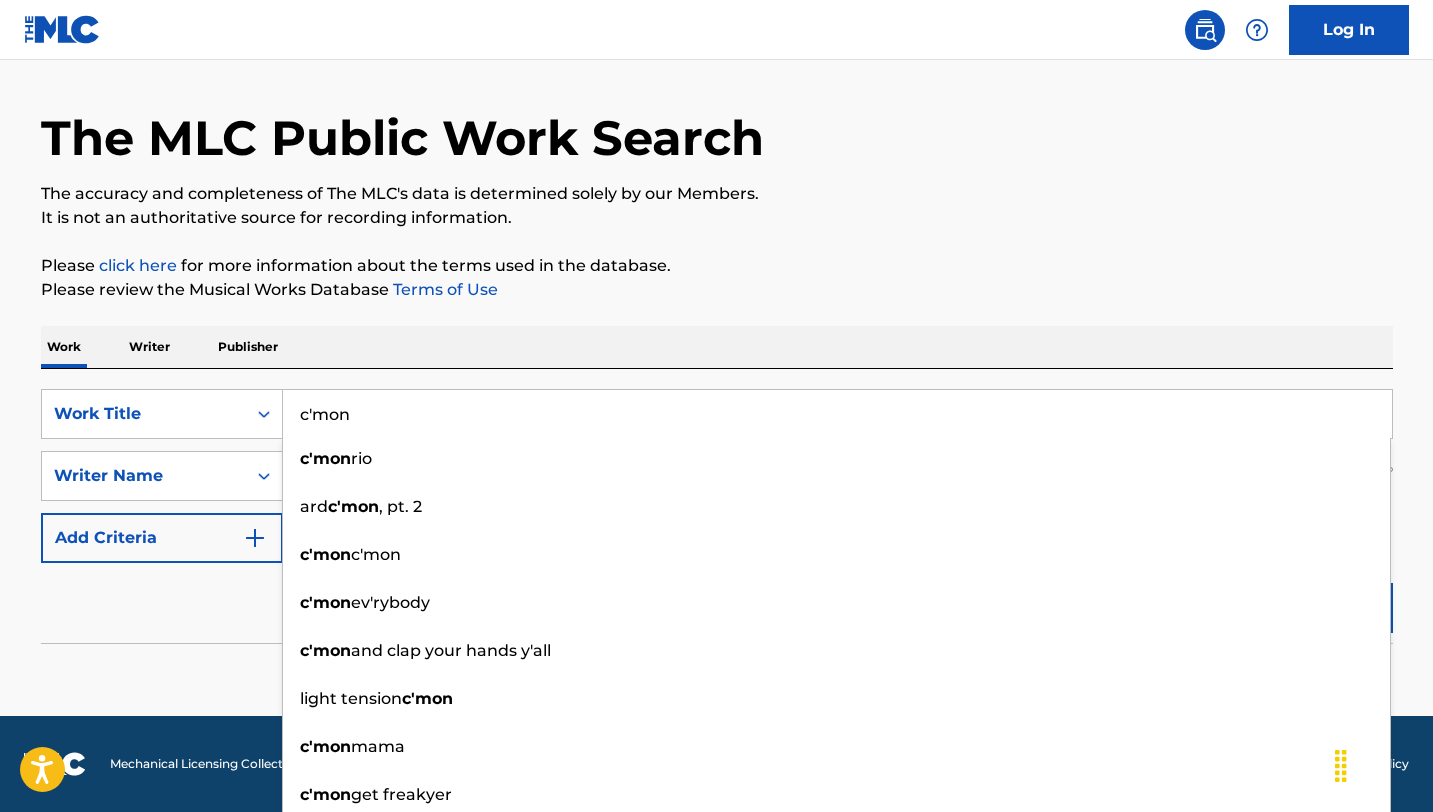 click on "c'mon" at bounding box center [837, 414] 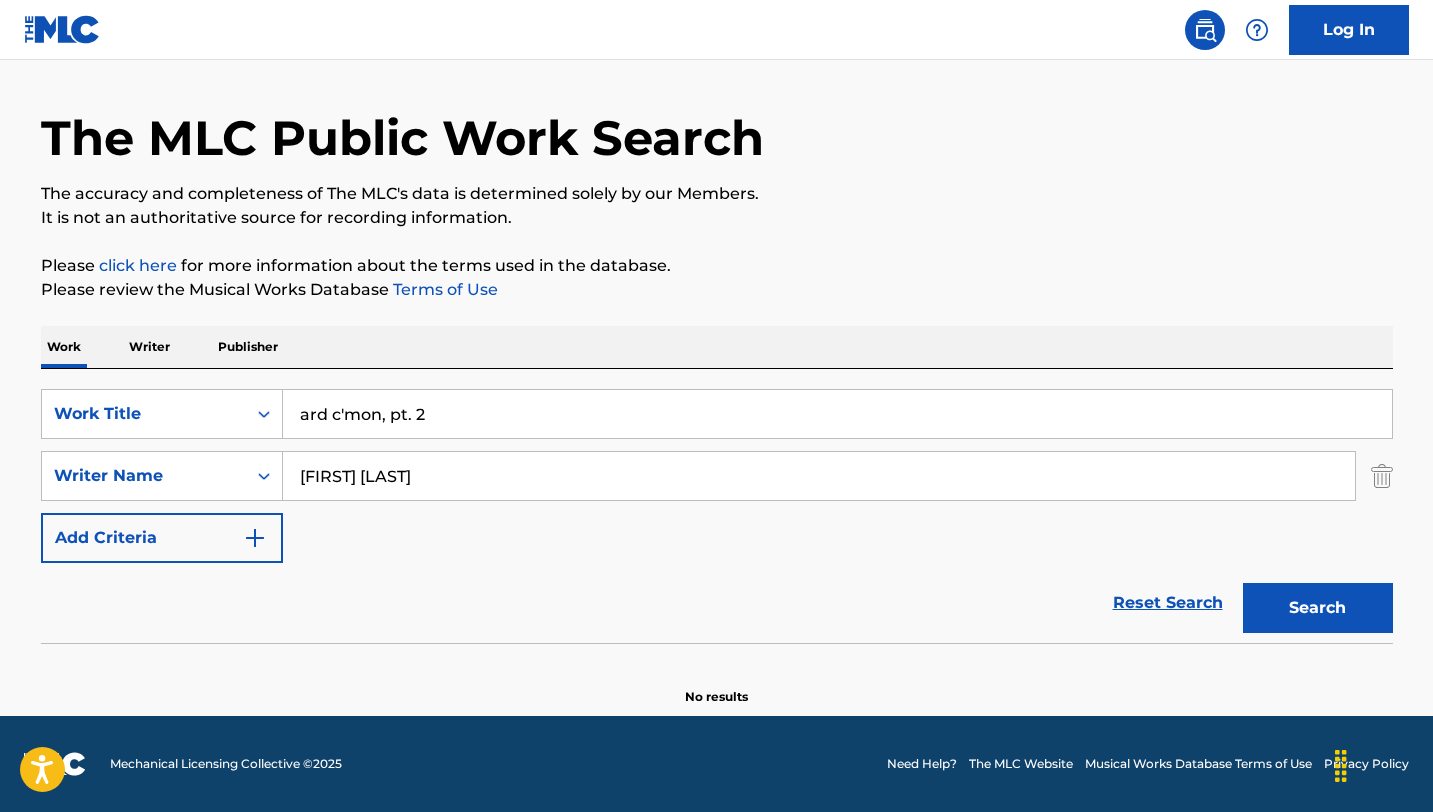 click on "ard c'mon, pt. 2" at bounding box center (837, 414) 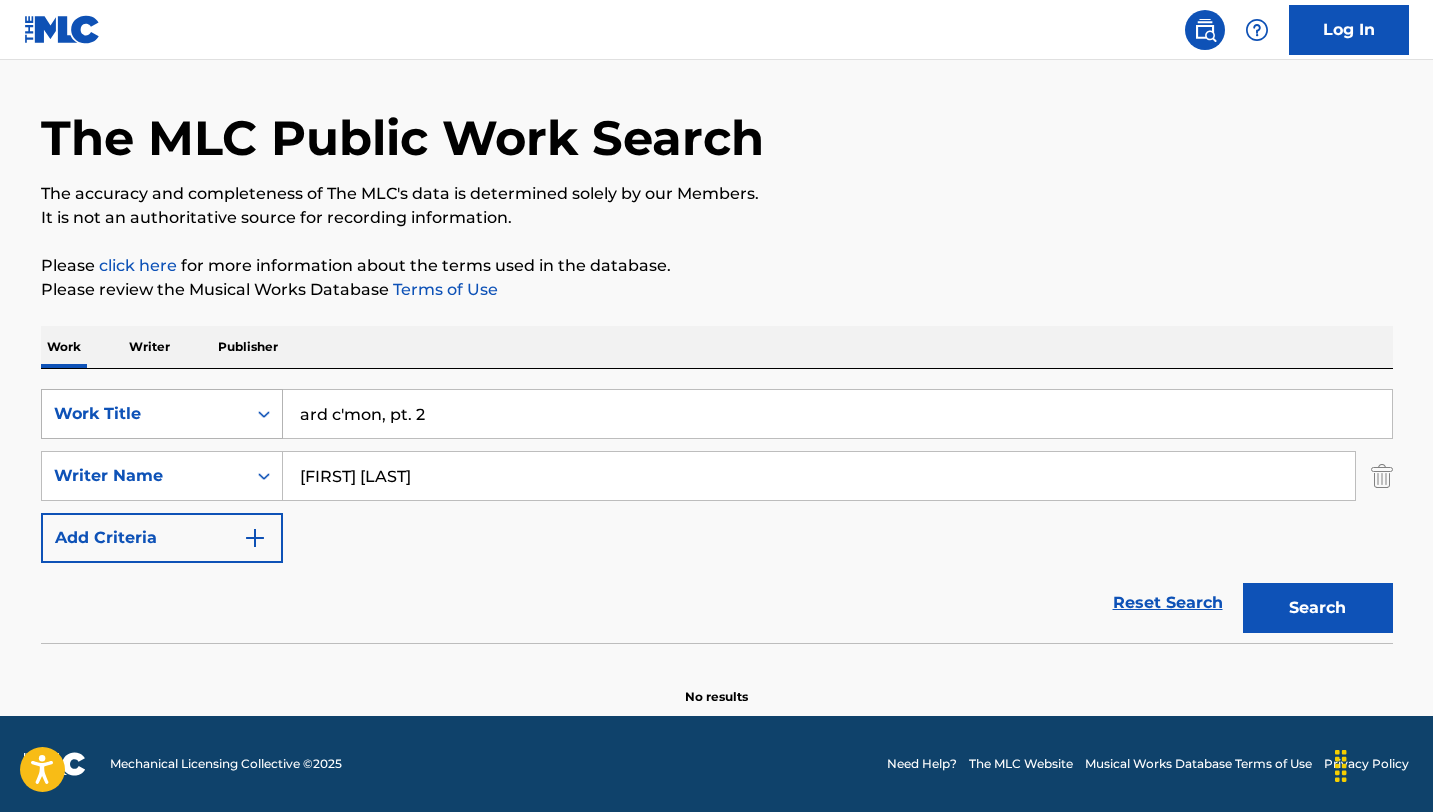 drag, startPoint x: 331, startPoint y: 410, endPoint x: 229, endPoint y: 409, distance: 102.0049 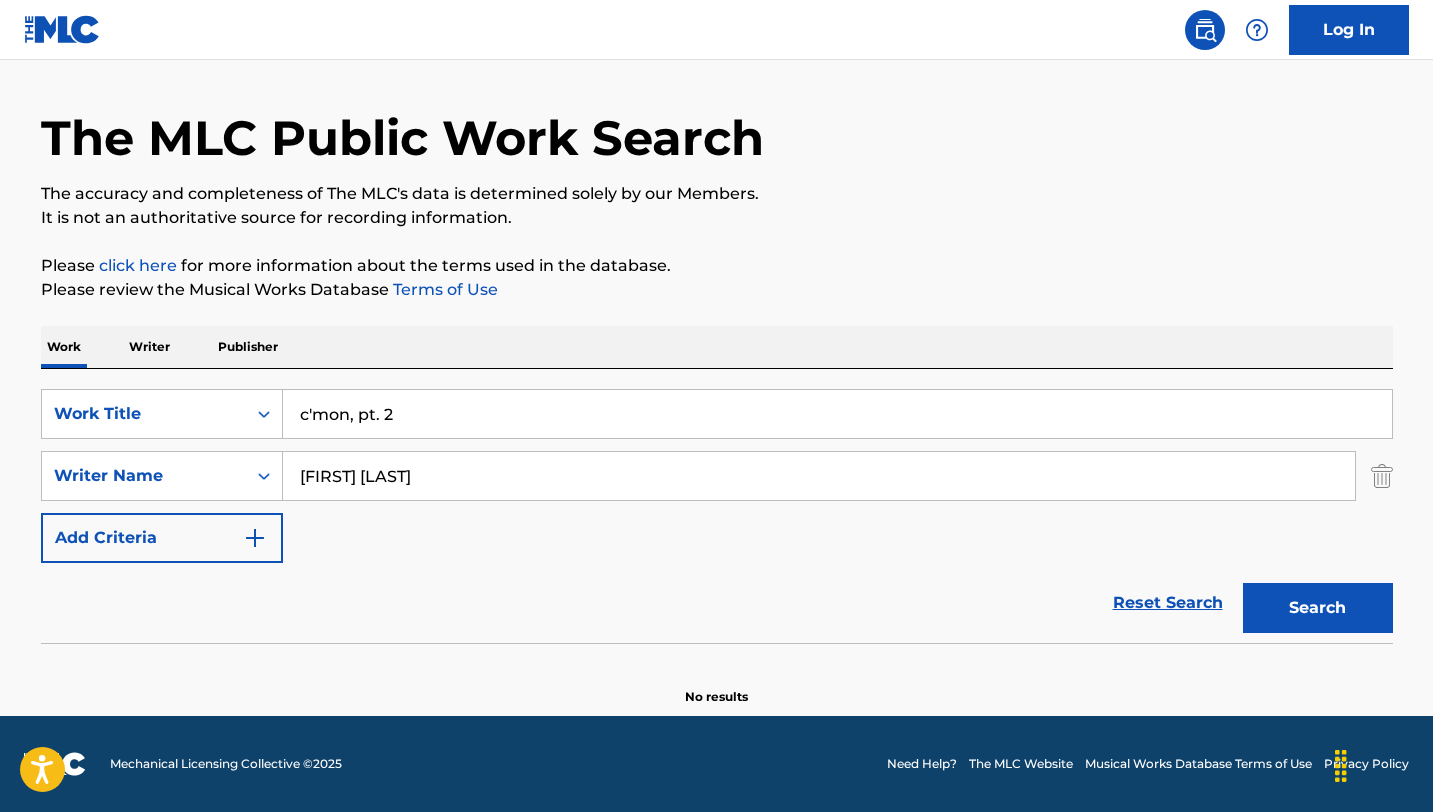 click on "c'mon, pt. 2" at bounding box center [837, 414] 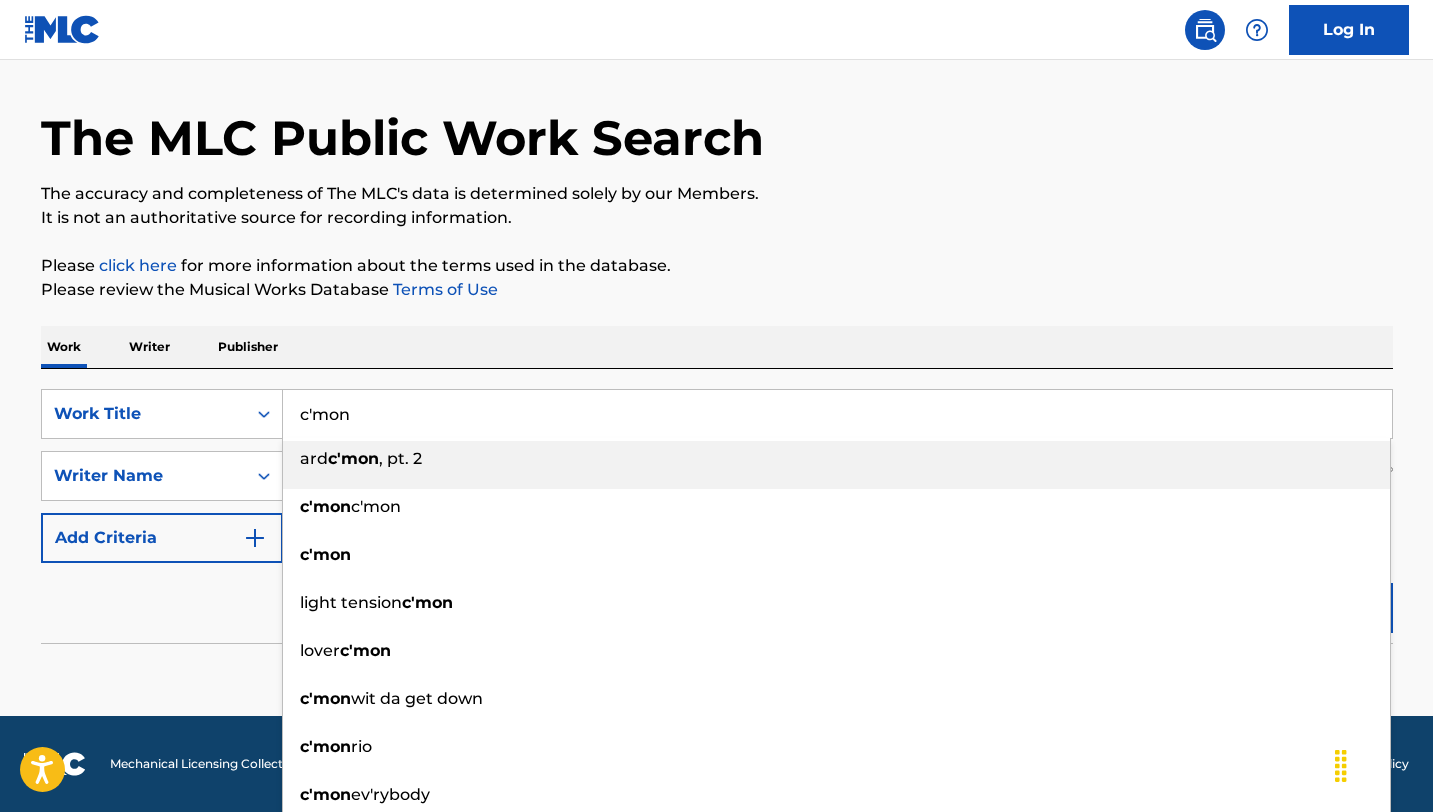click on "c'mon" at bounding box center [837, 414] 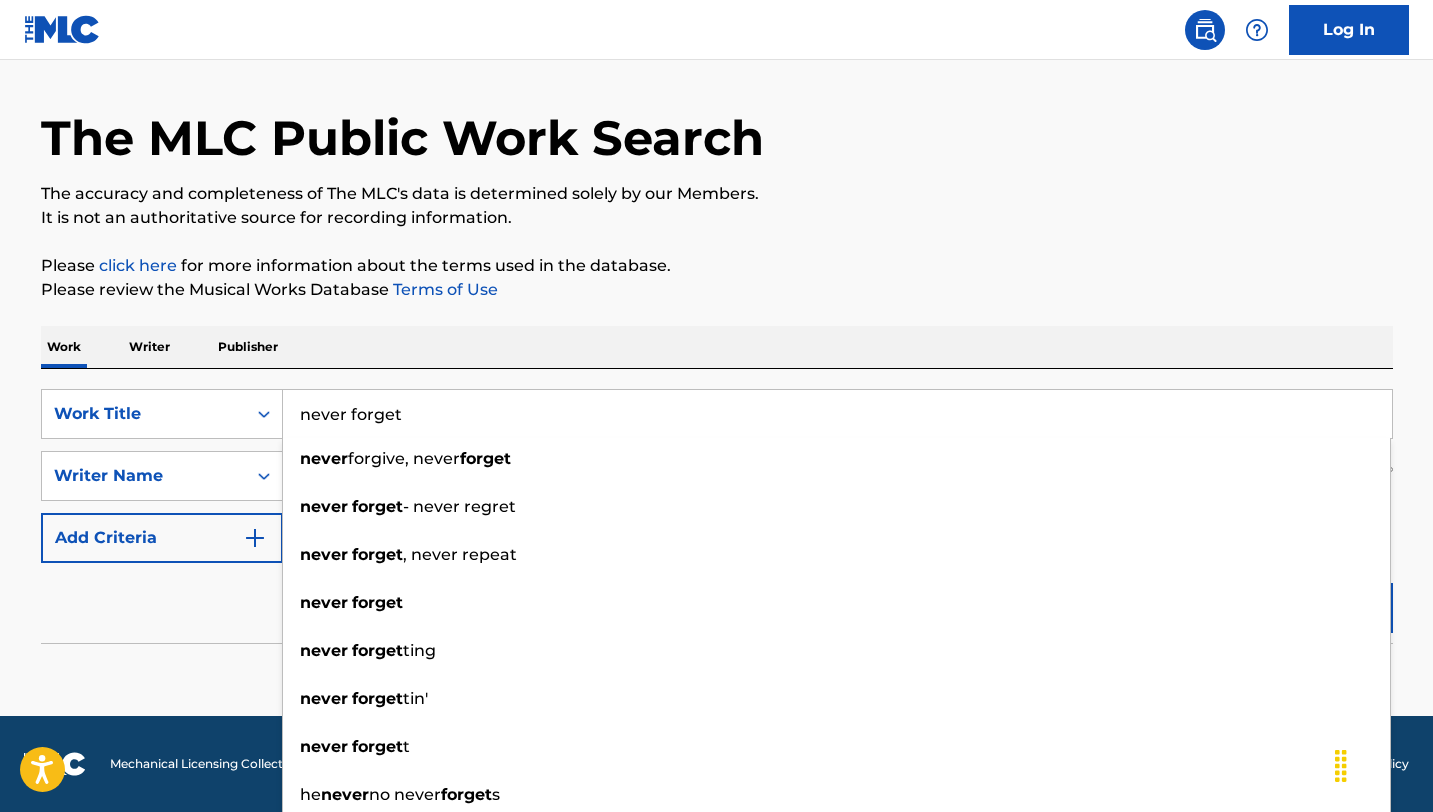 type on "never forget" 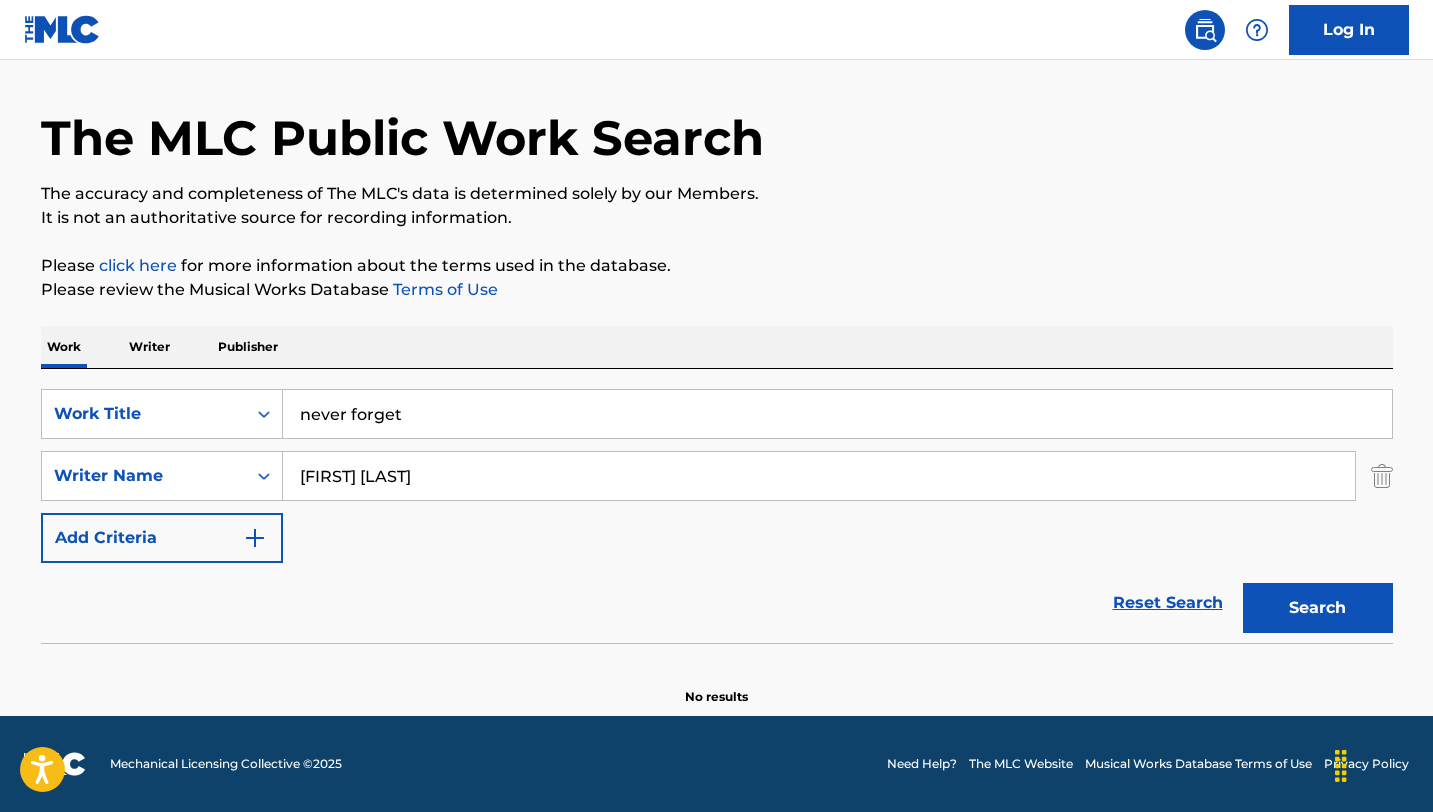 click on "[FIRST] [LAST]" at bounding box center (819, 476) 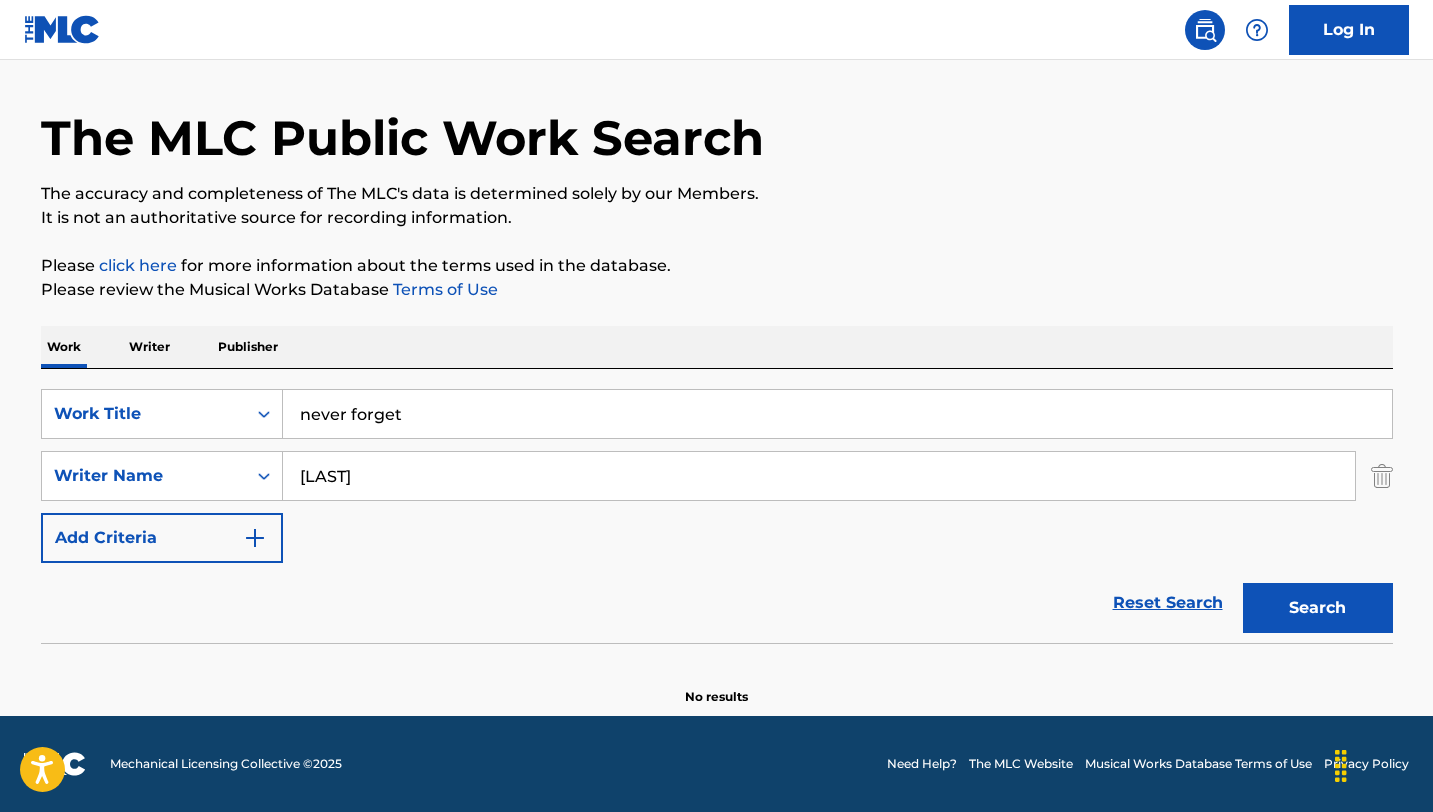 type on "[LAST]" 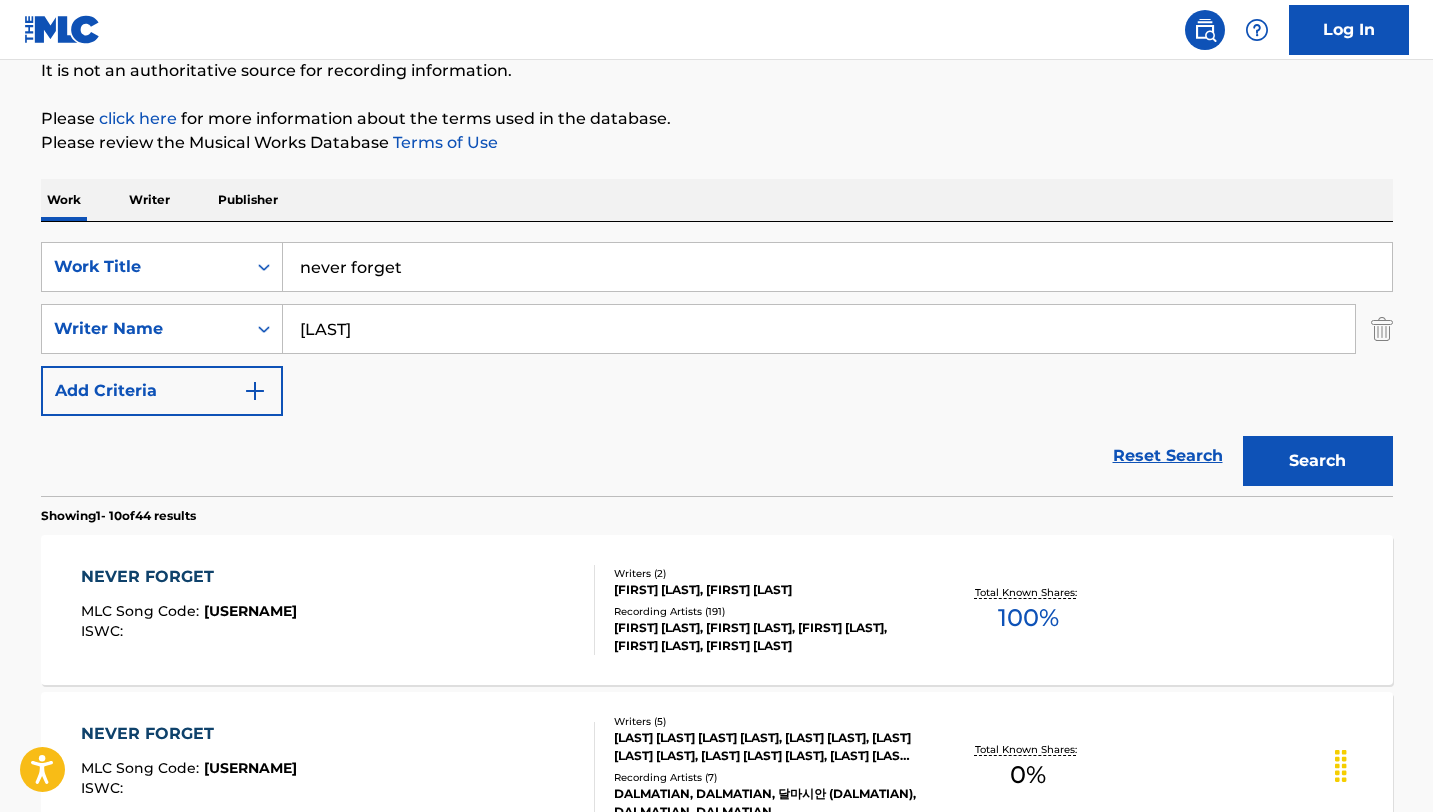 scroll, scrollTop: 213, scrollLeft: 0, axis: vertical 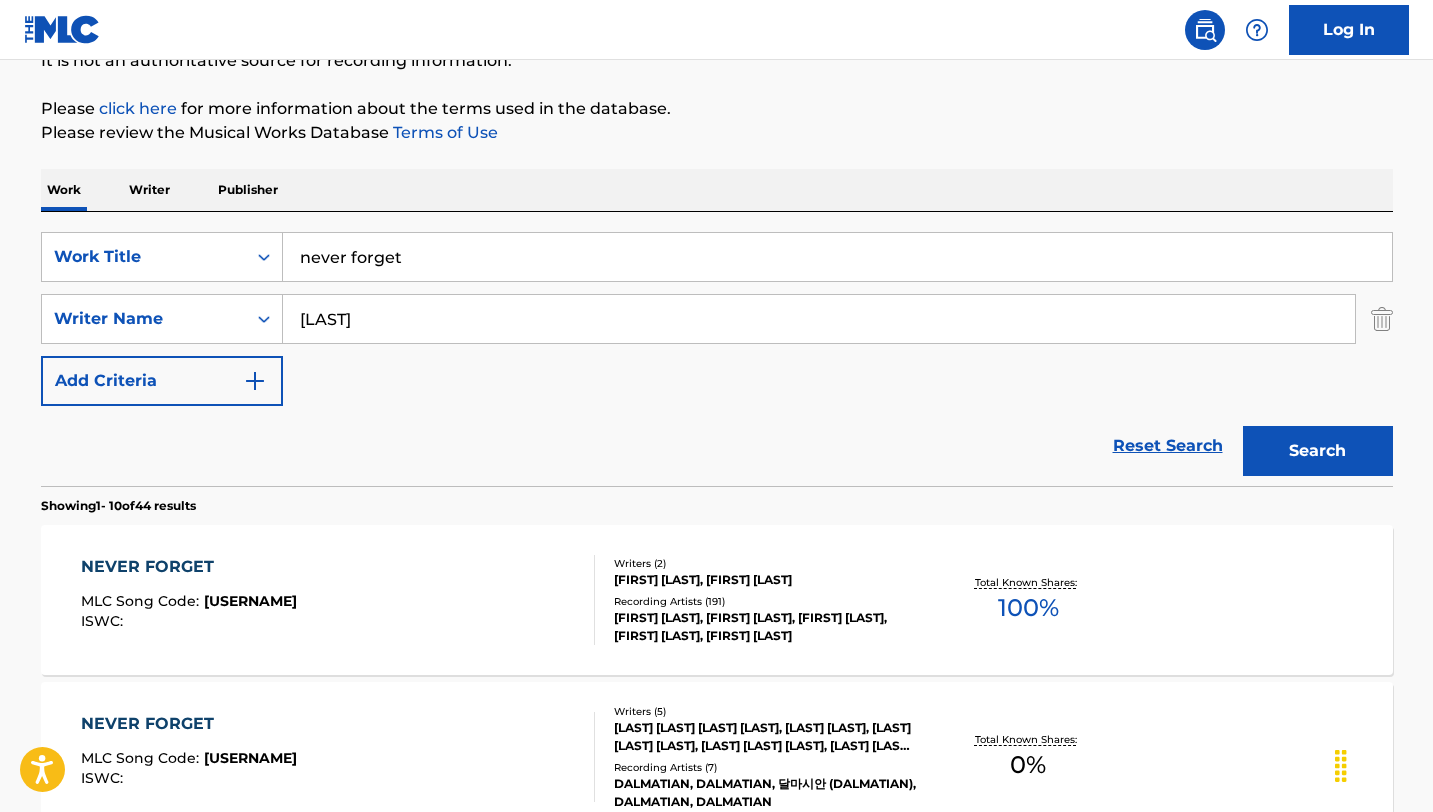 click on "NEVER FORGET" at bounding box center [189, 567] 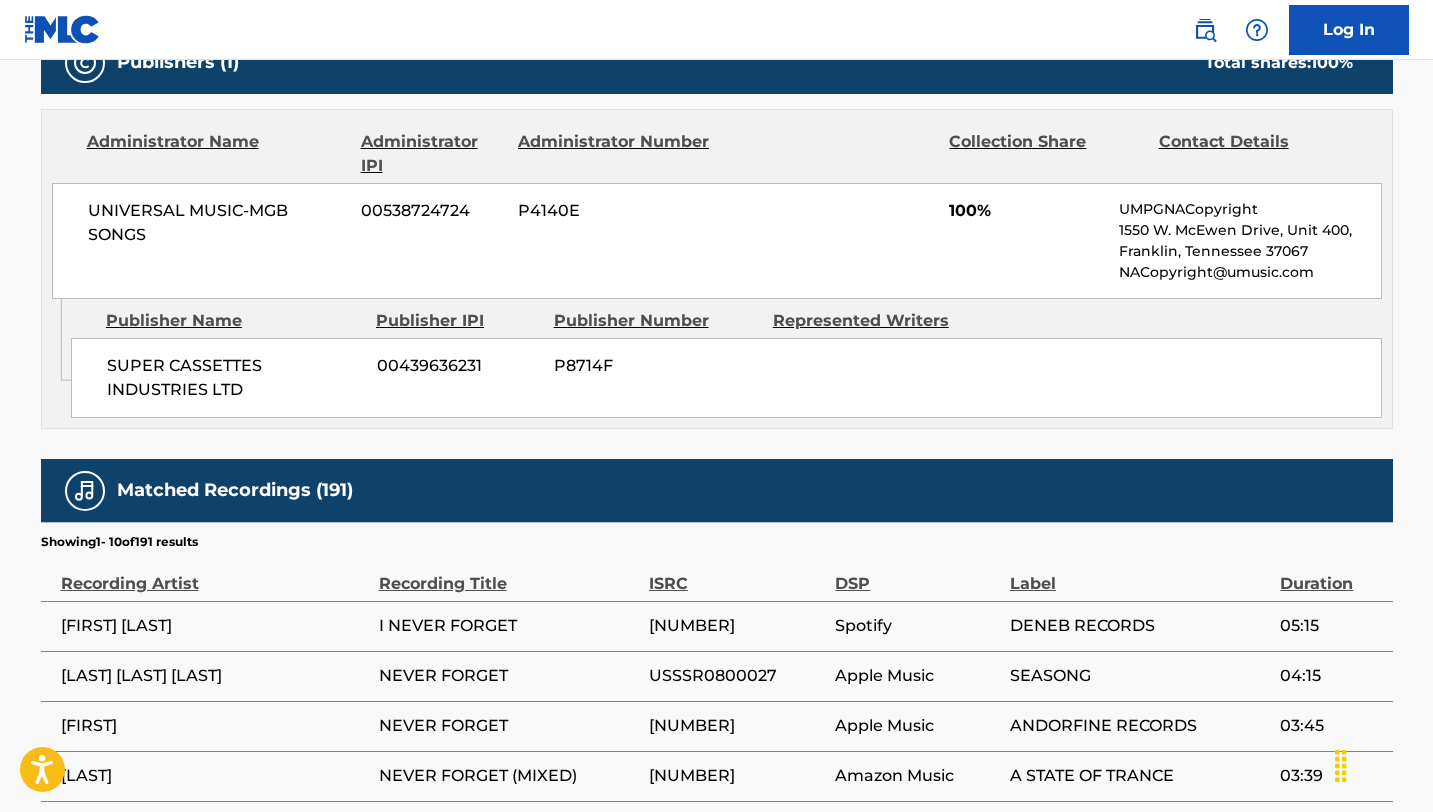 scroll, scrollTop: 990, scrollLeft: 0, axis: vertical 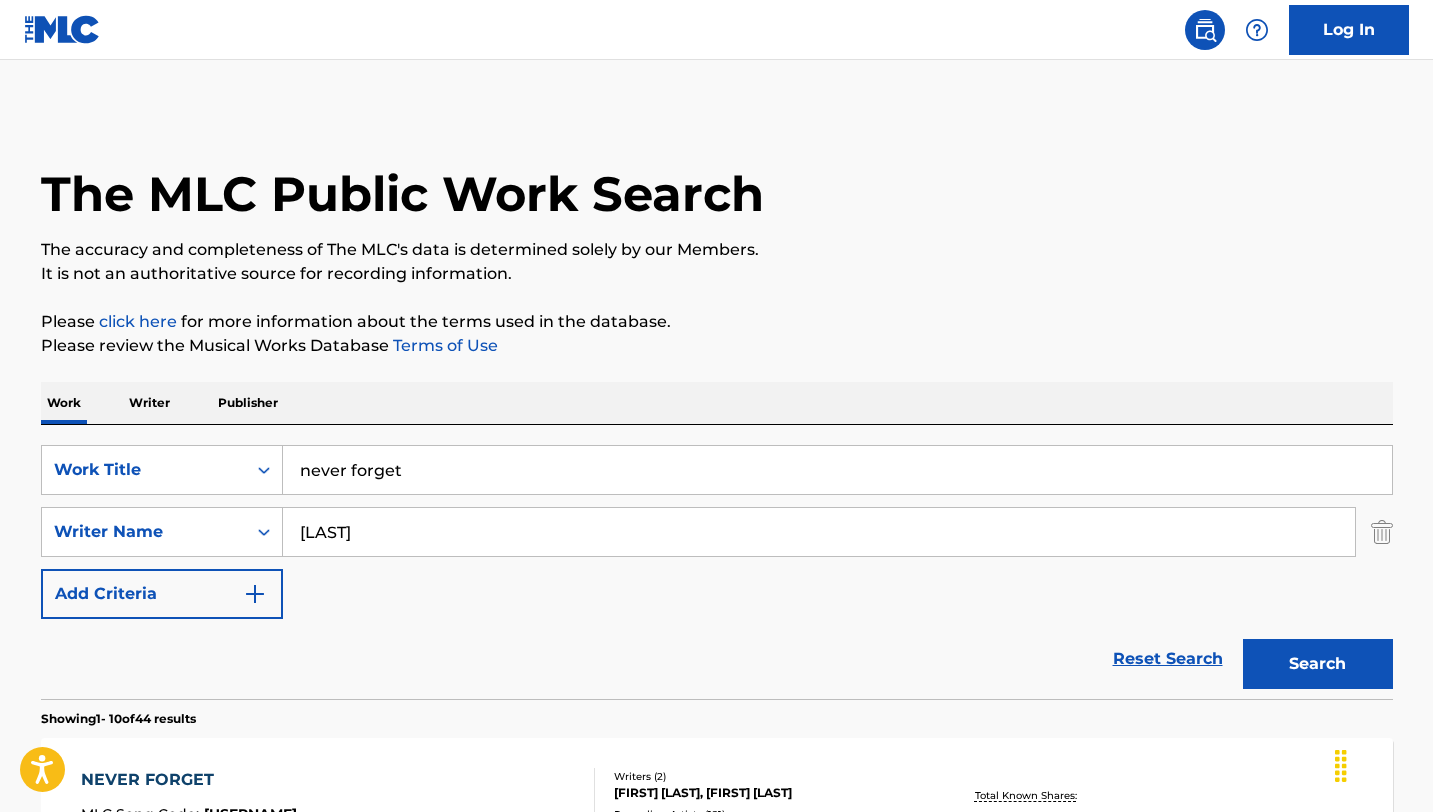 click on "never forget" at bounding box center (837, 470) 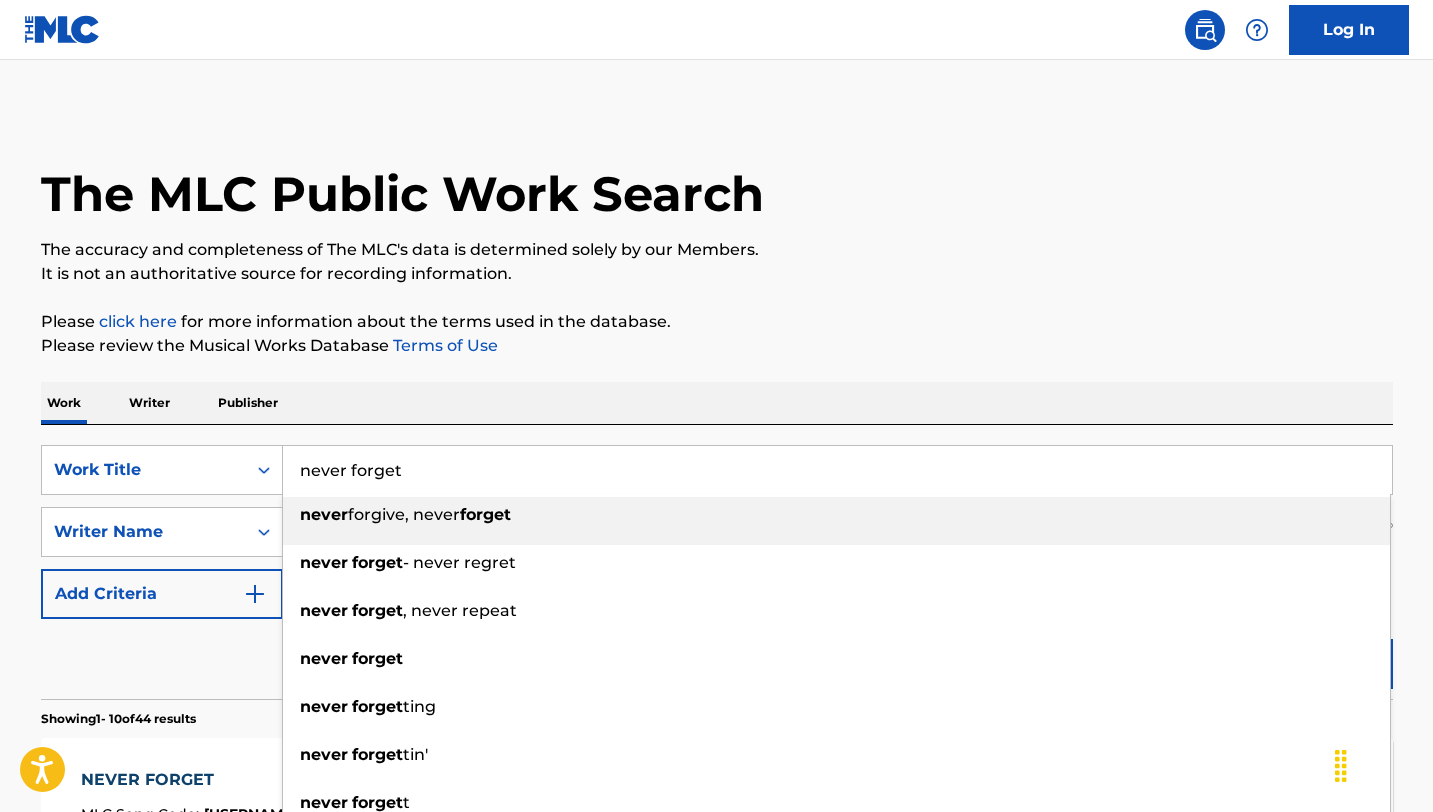 paste on "Slik Therapy" 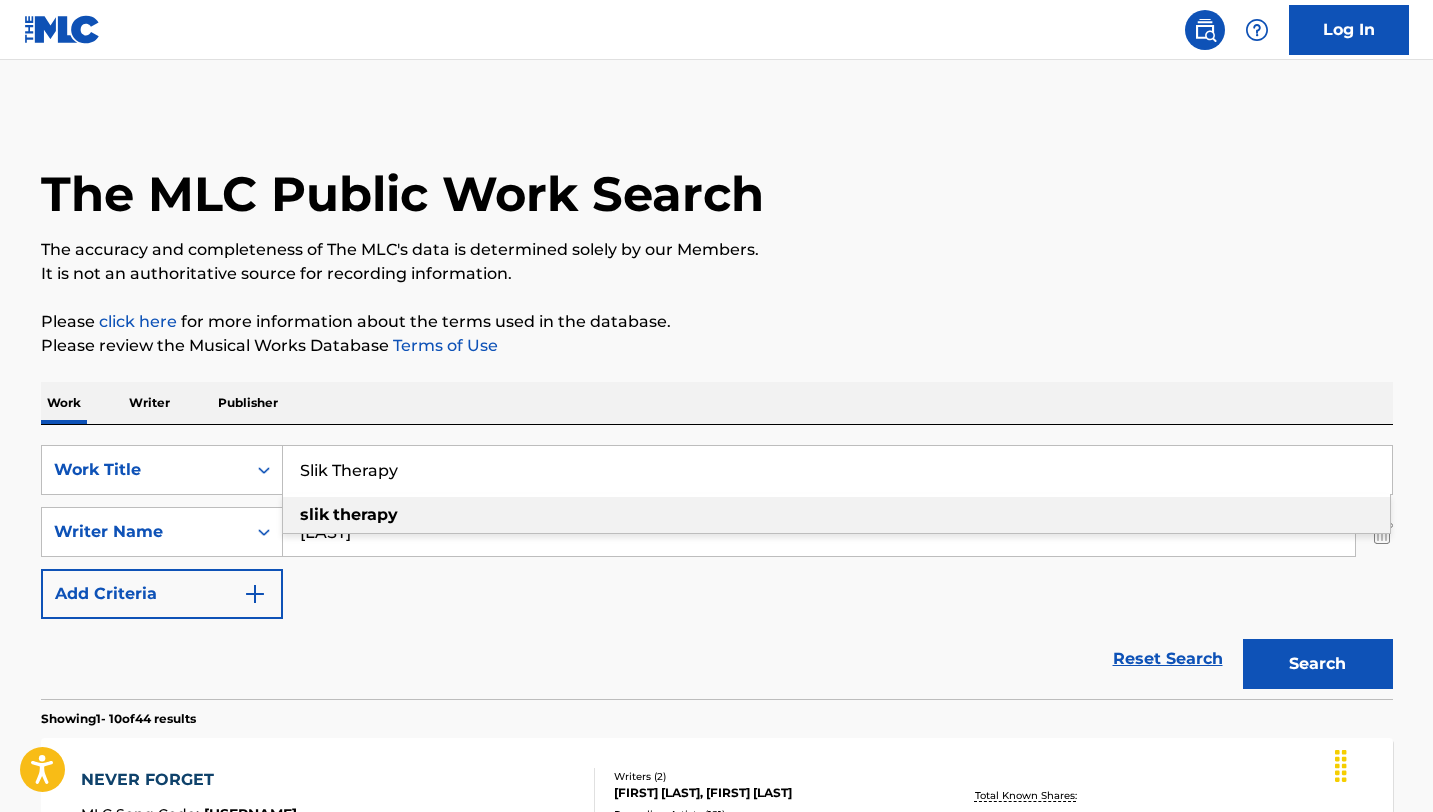 click on "slik   therapy" at bounding box center (836, 515) 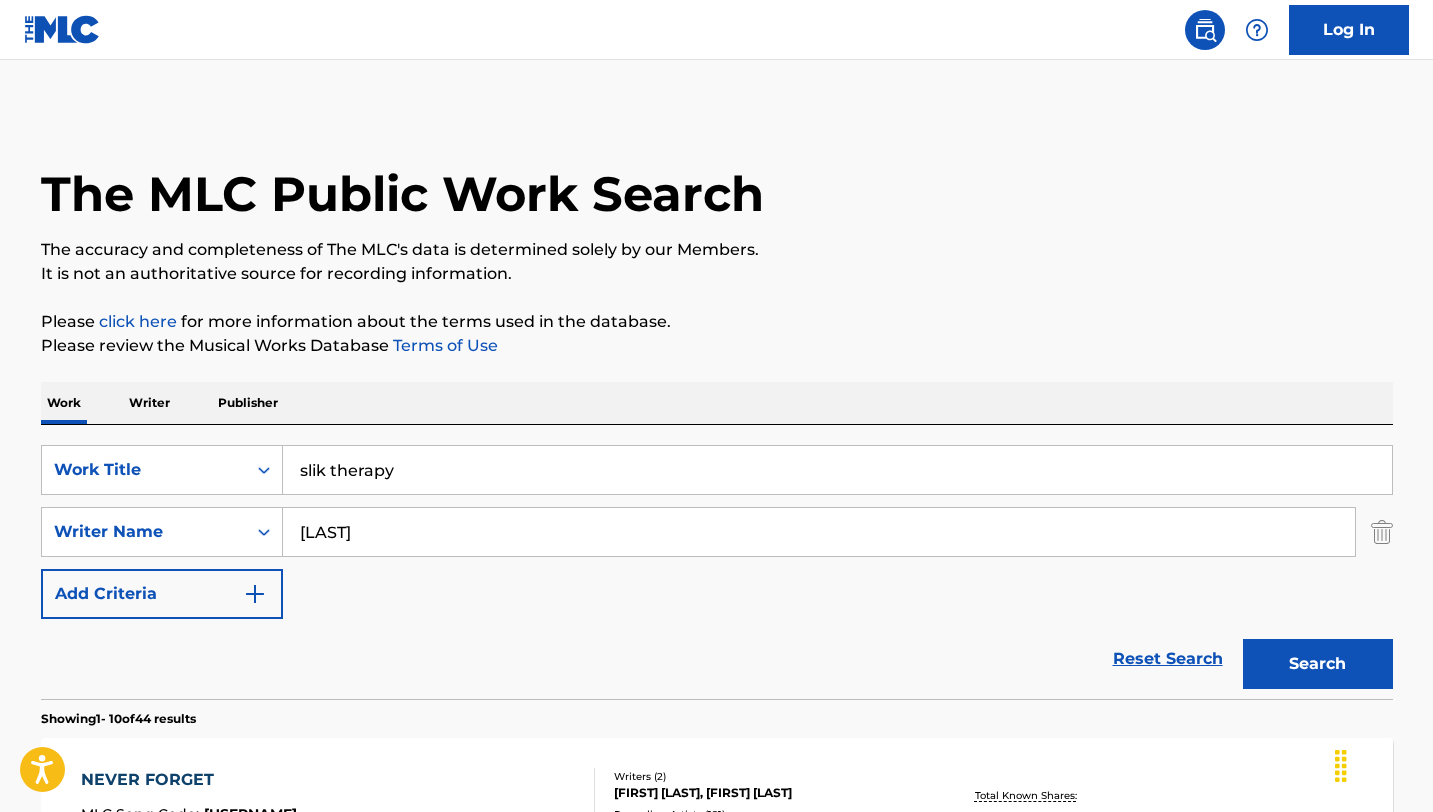 click on "[LAST]" at bounding box center (819, 532) 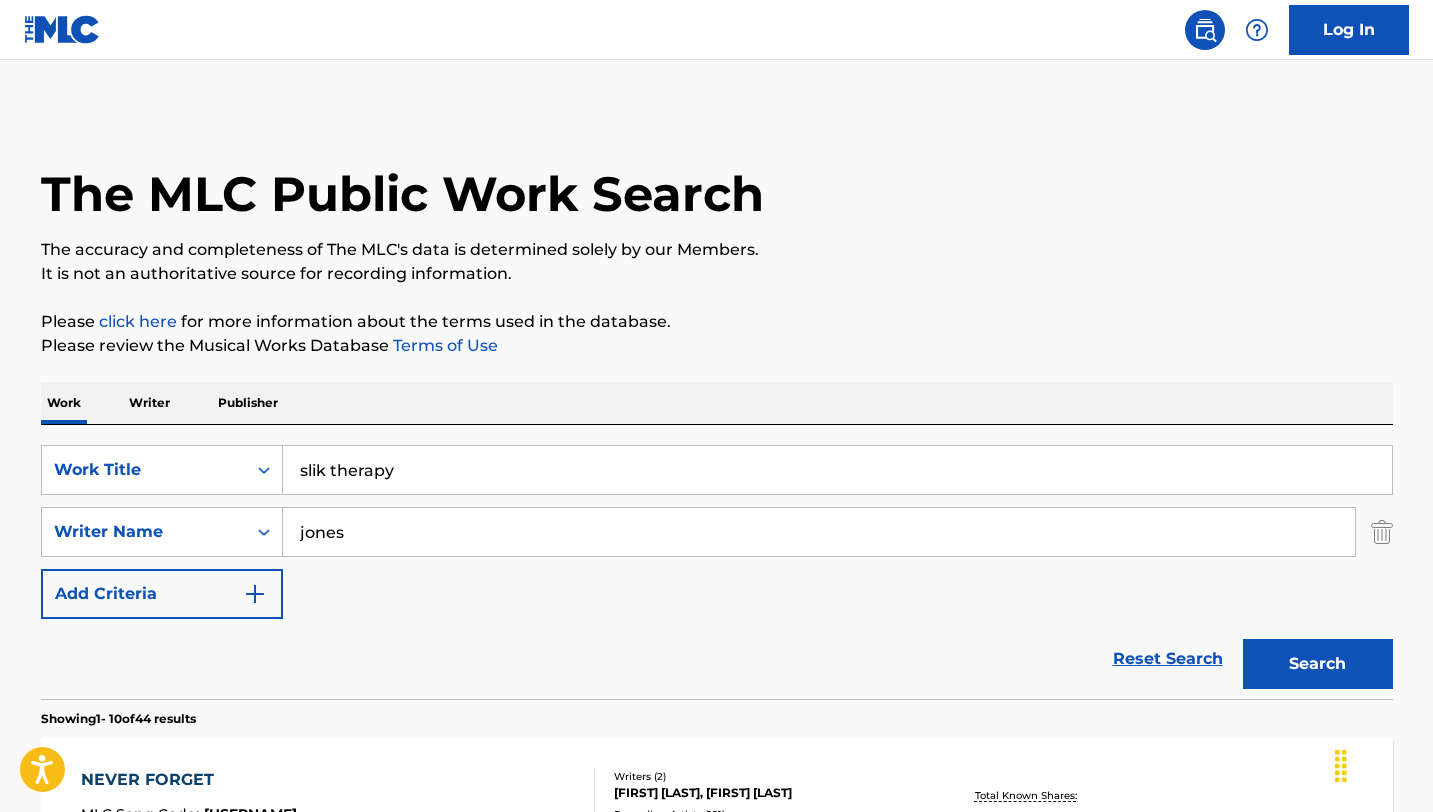 type on "jones" 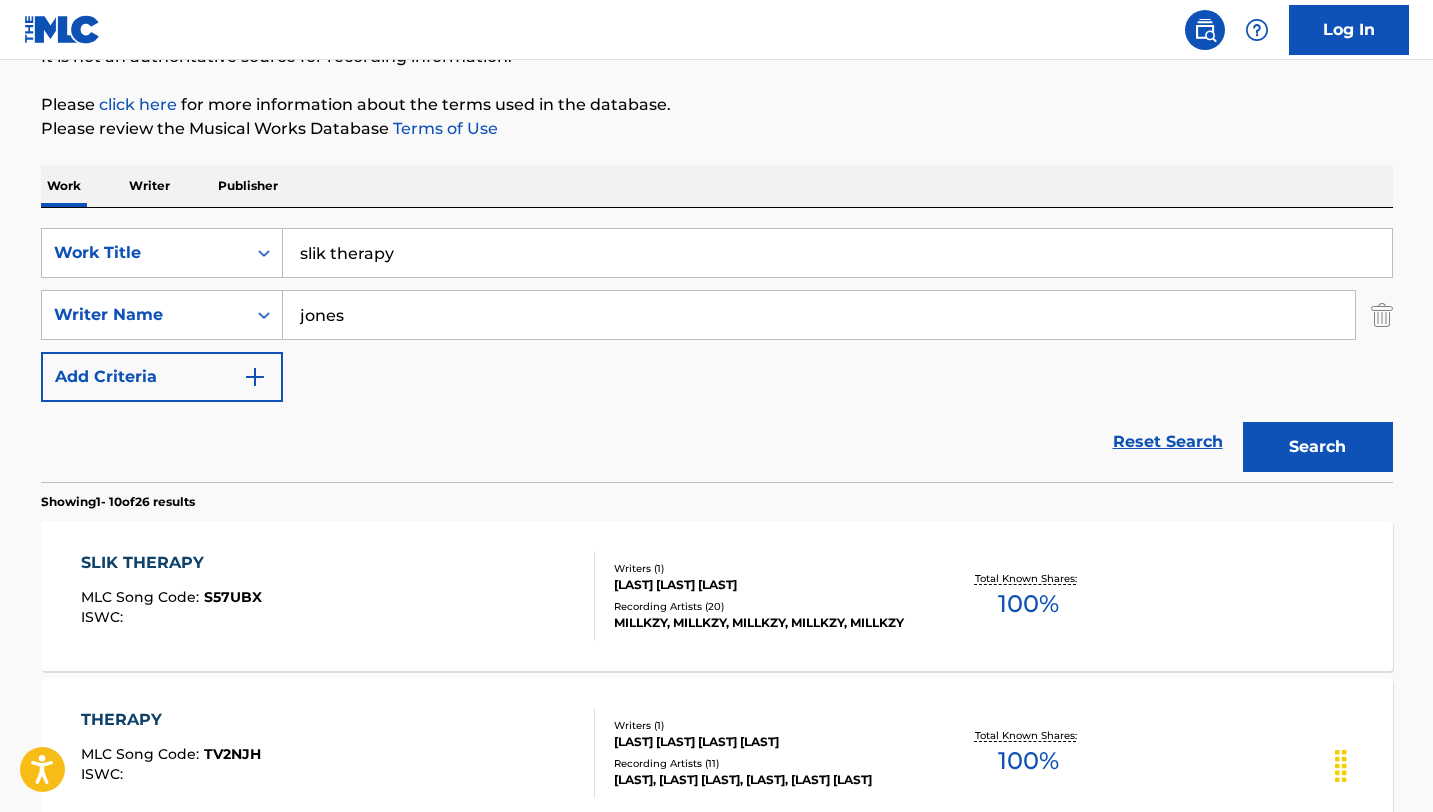 scroll, scrollTop: 220, scrollLeft: 0, axis: vertical 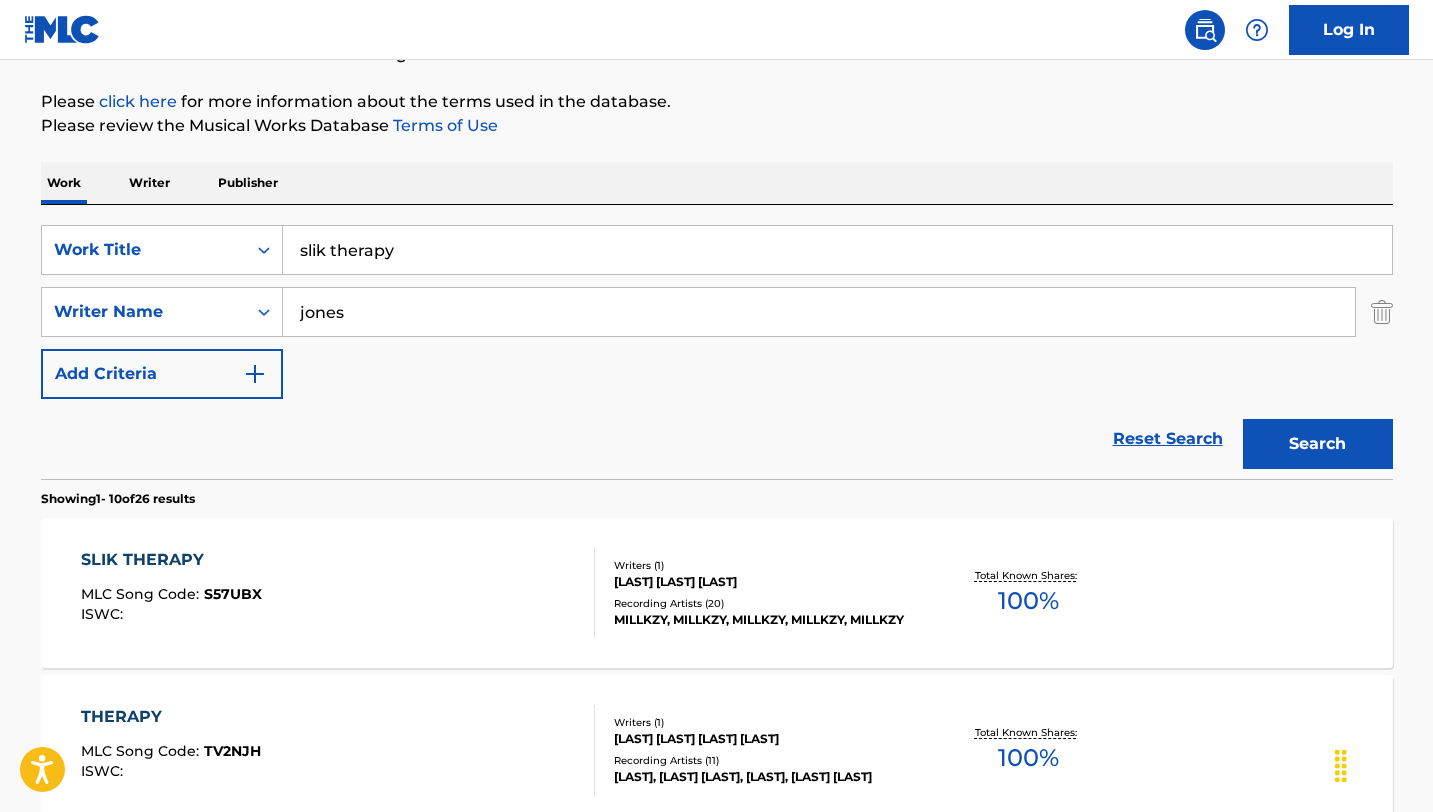 click on "SLIK THERAPY" at bounding box center (171, 560) 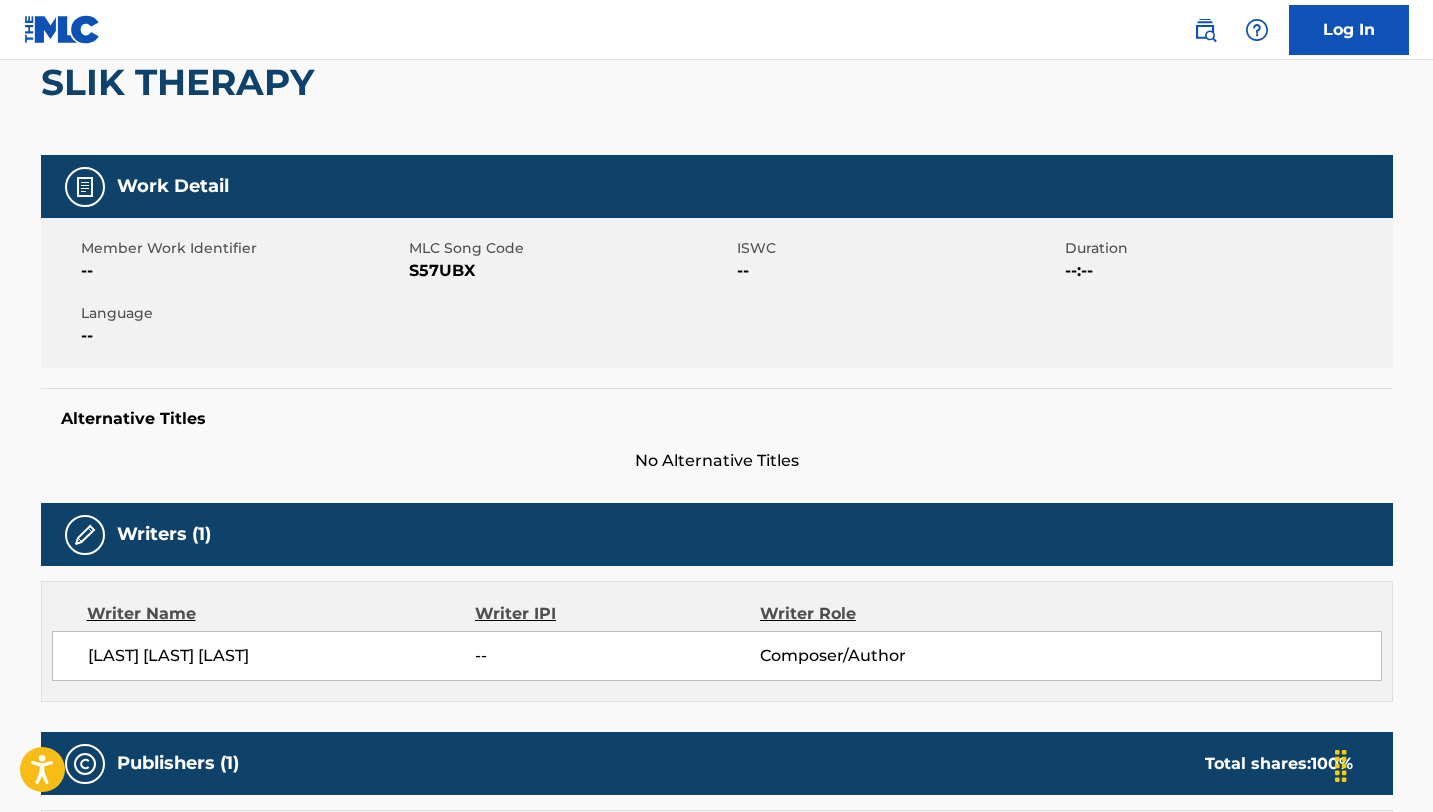 scroll, scrollTop: 324, scrollLeft: 0, axis: vertical 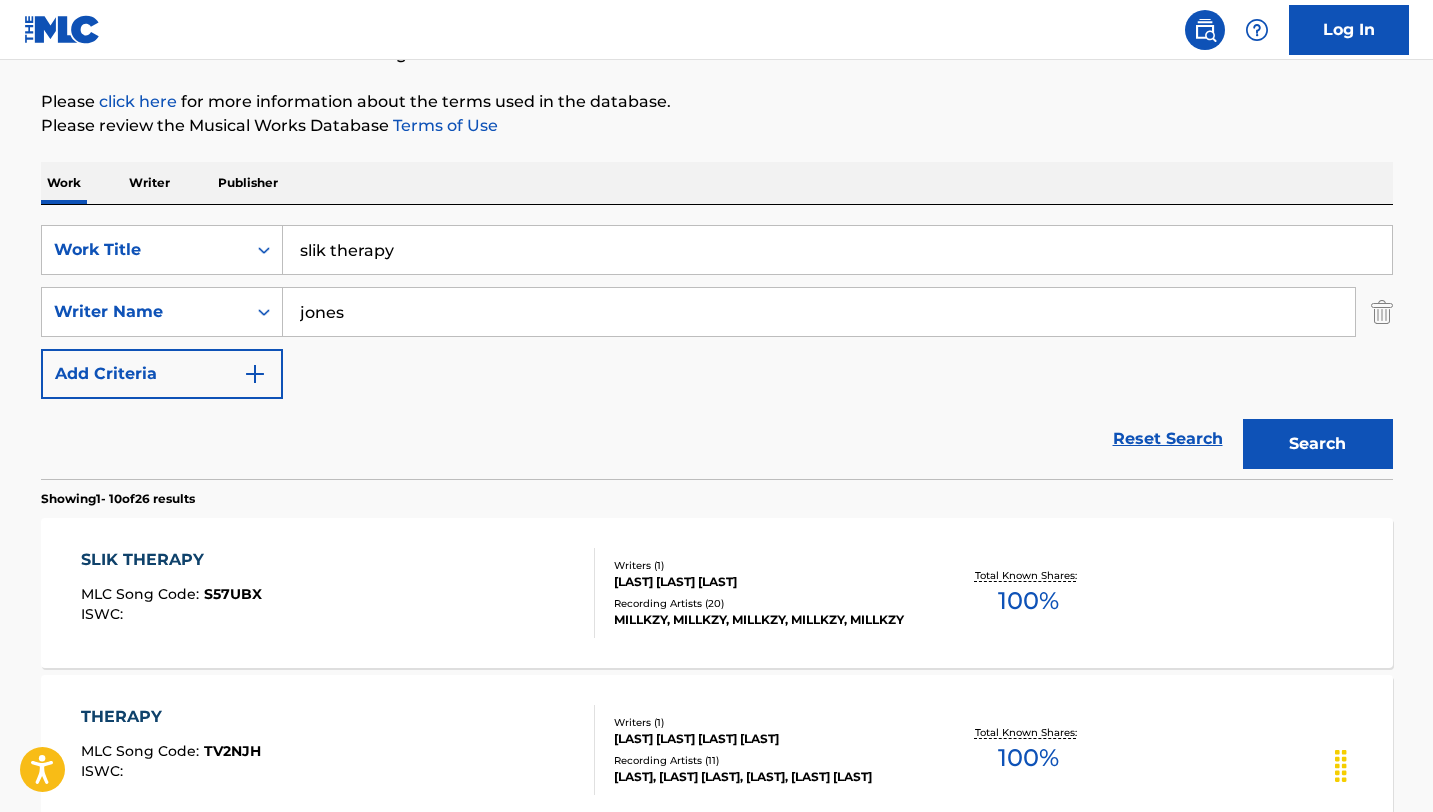 click on "slik therapy" at bounding box center [837, 250] 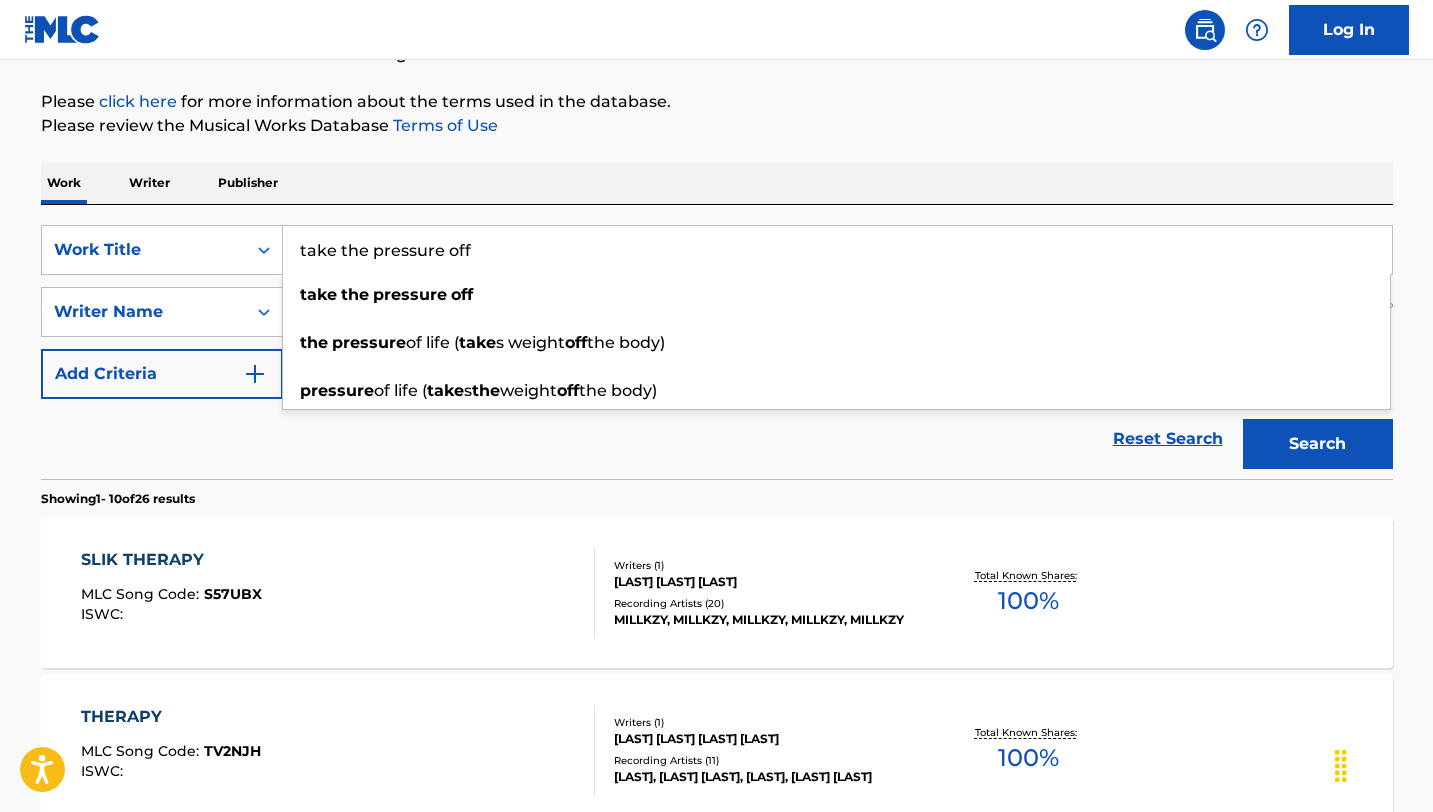 type on "take the pressure off" 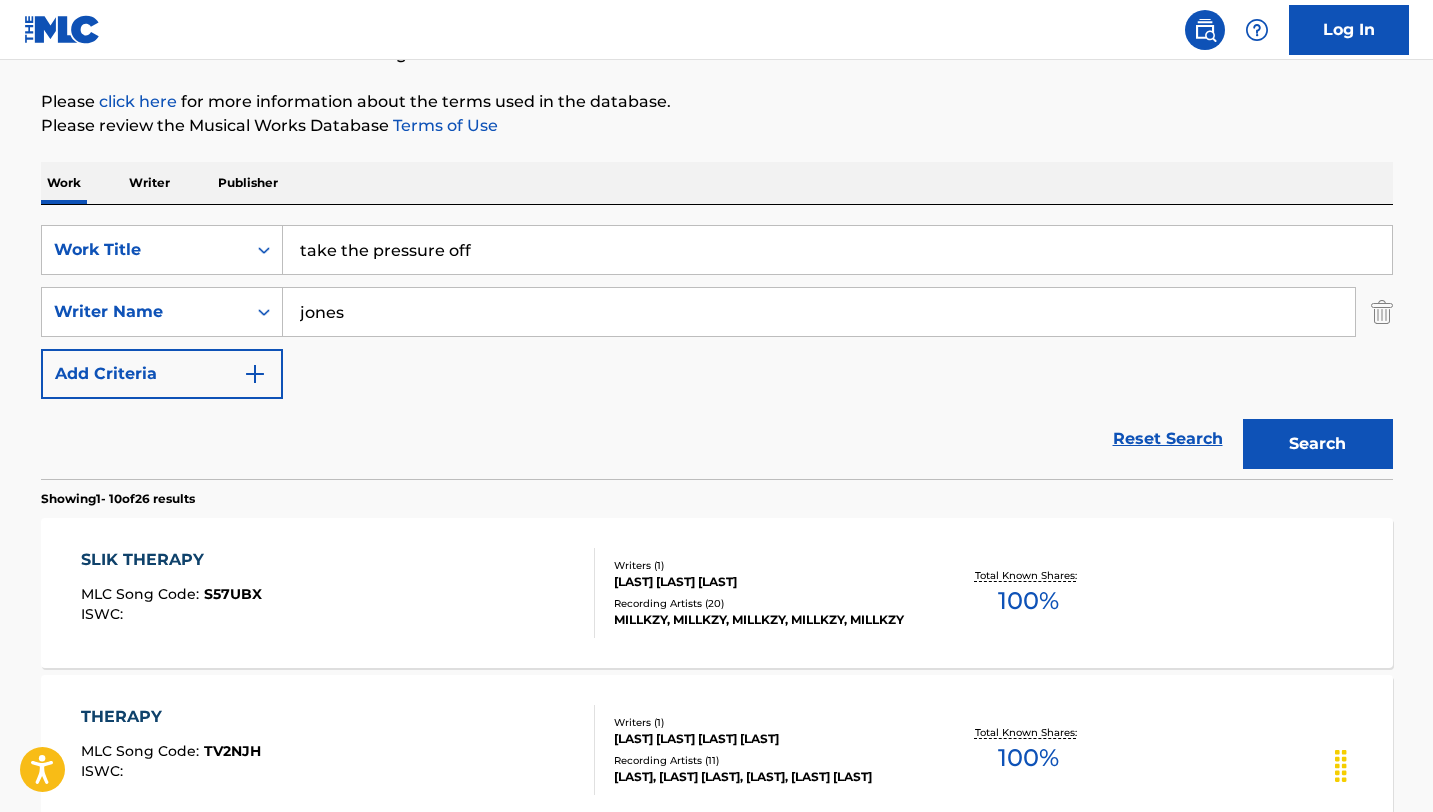 click on "jones" at bounding box center [819, 312] 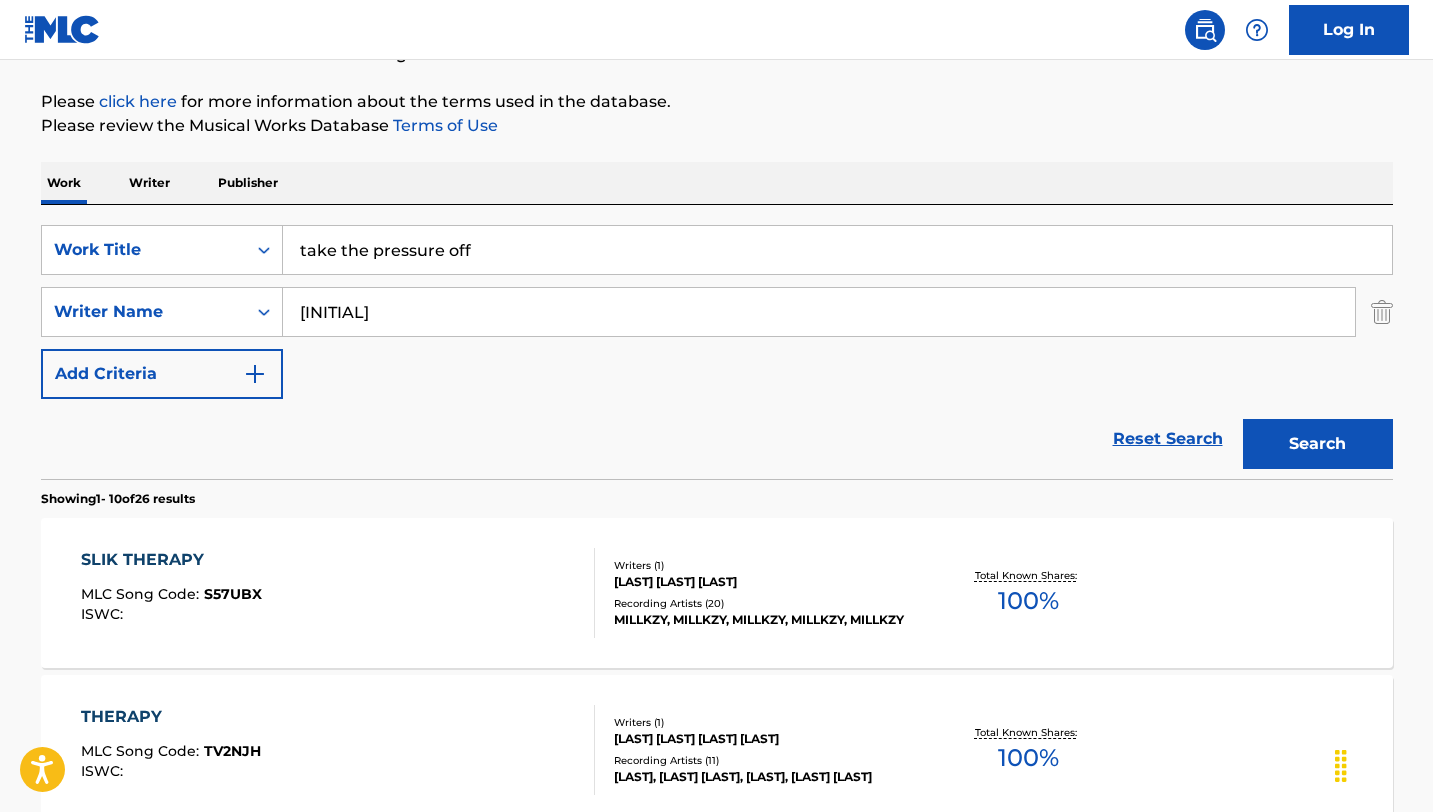 type on "[INITIAL]" 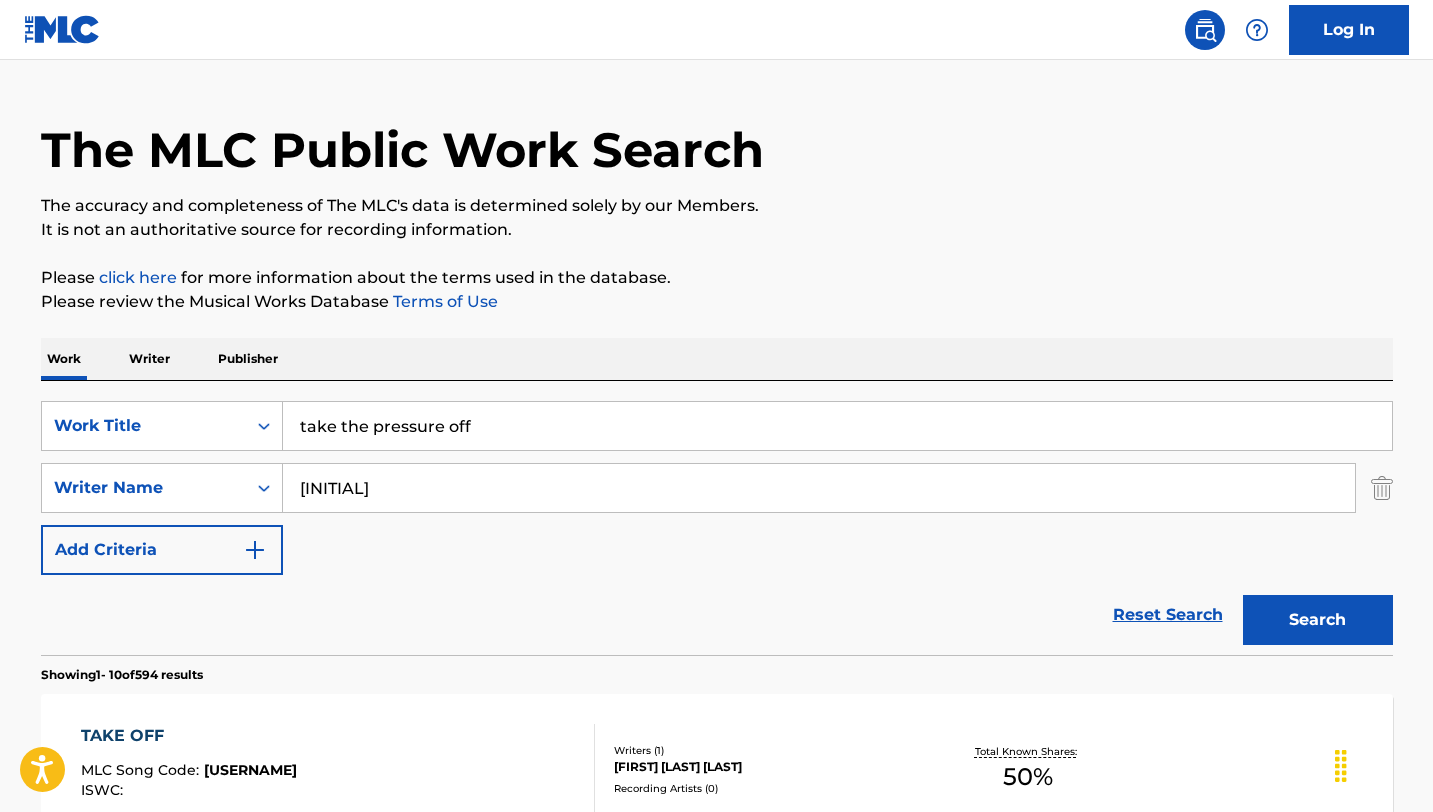 scroll, scrollTop: 41, scrollLeft: 0, axis: vertical 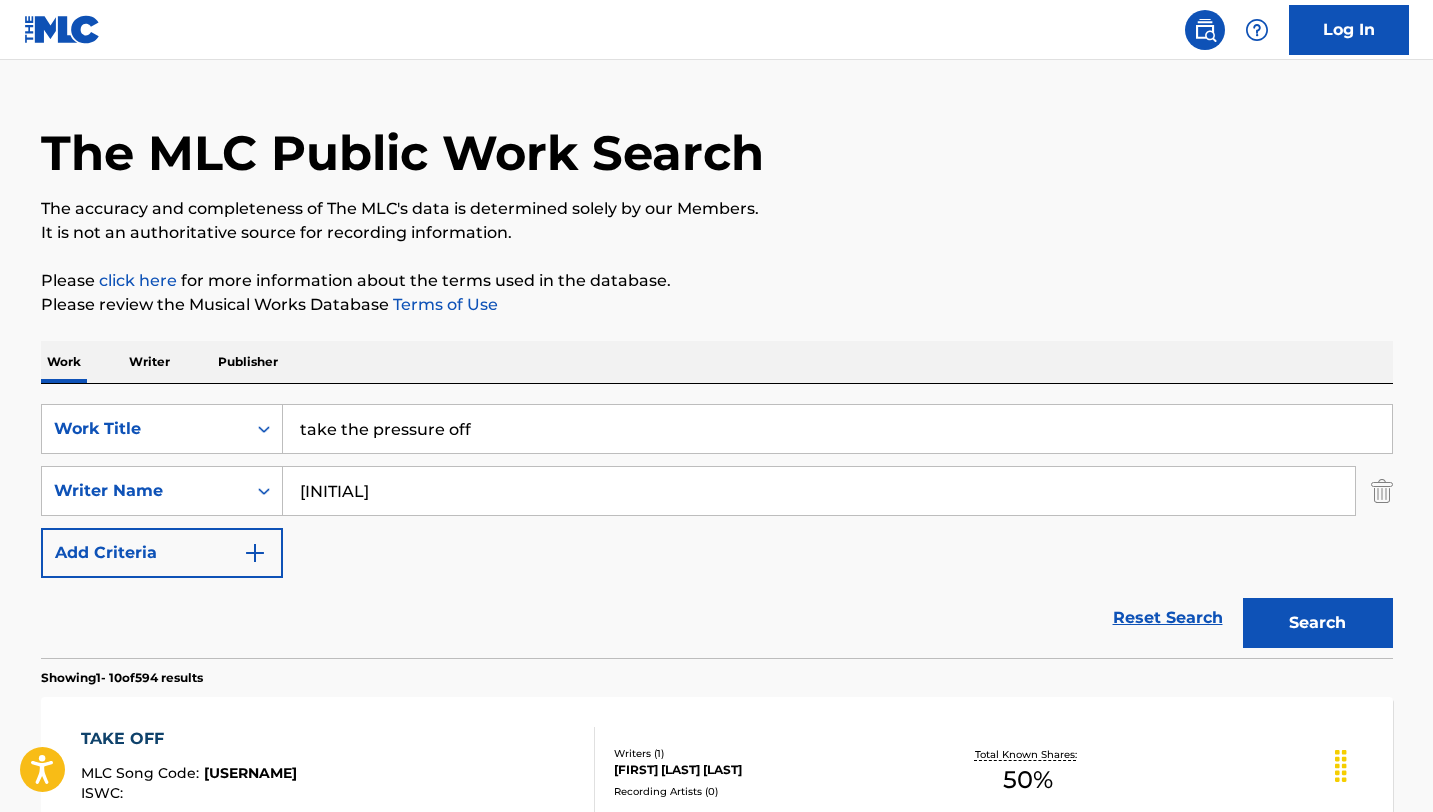 click on "take the pressure off" at bounding box center (837, 429) 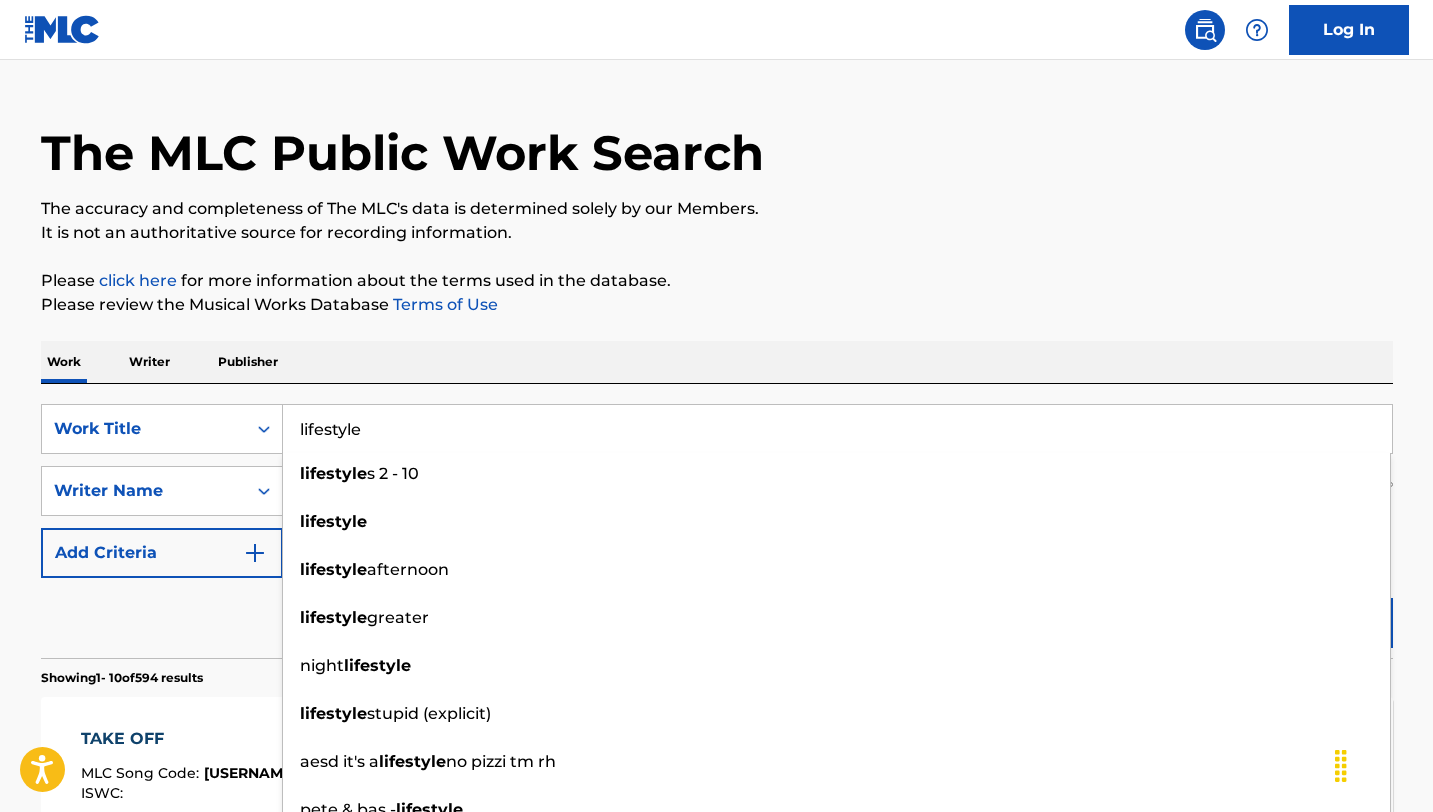 type on "lifestyle" 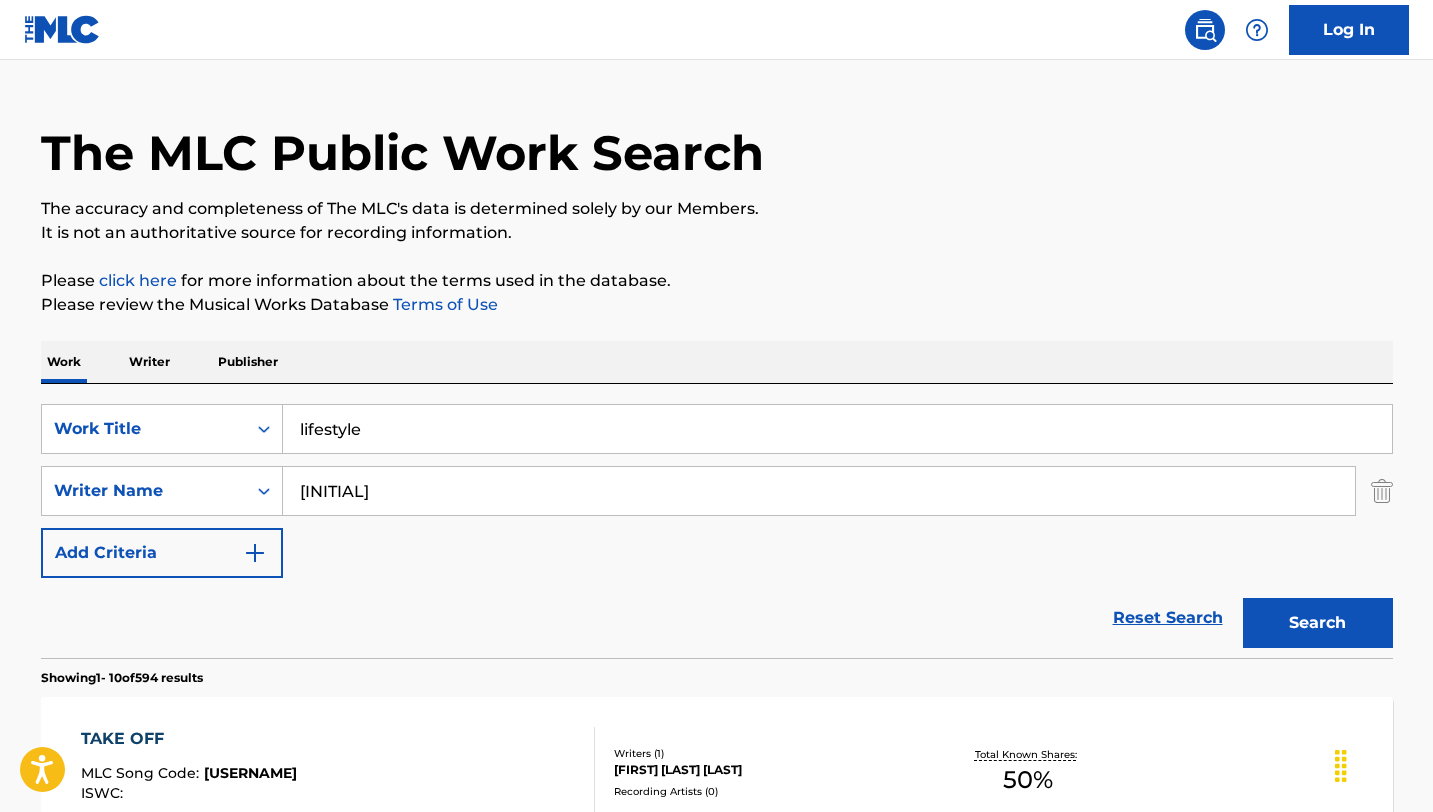 click on "Reset Search Search" at bounding box center (717, 618) 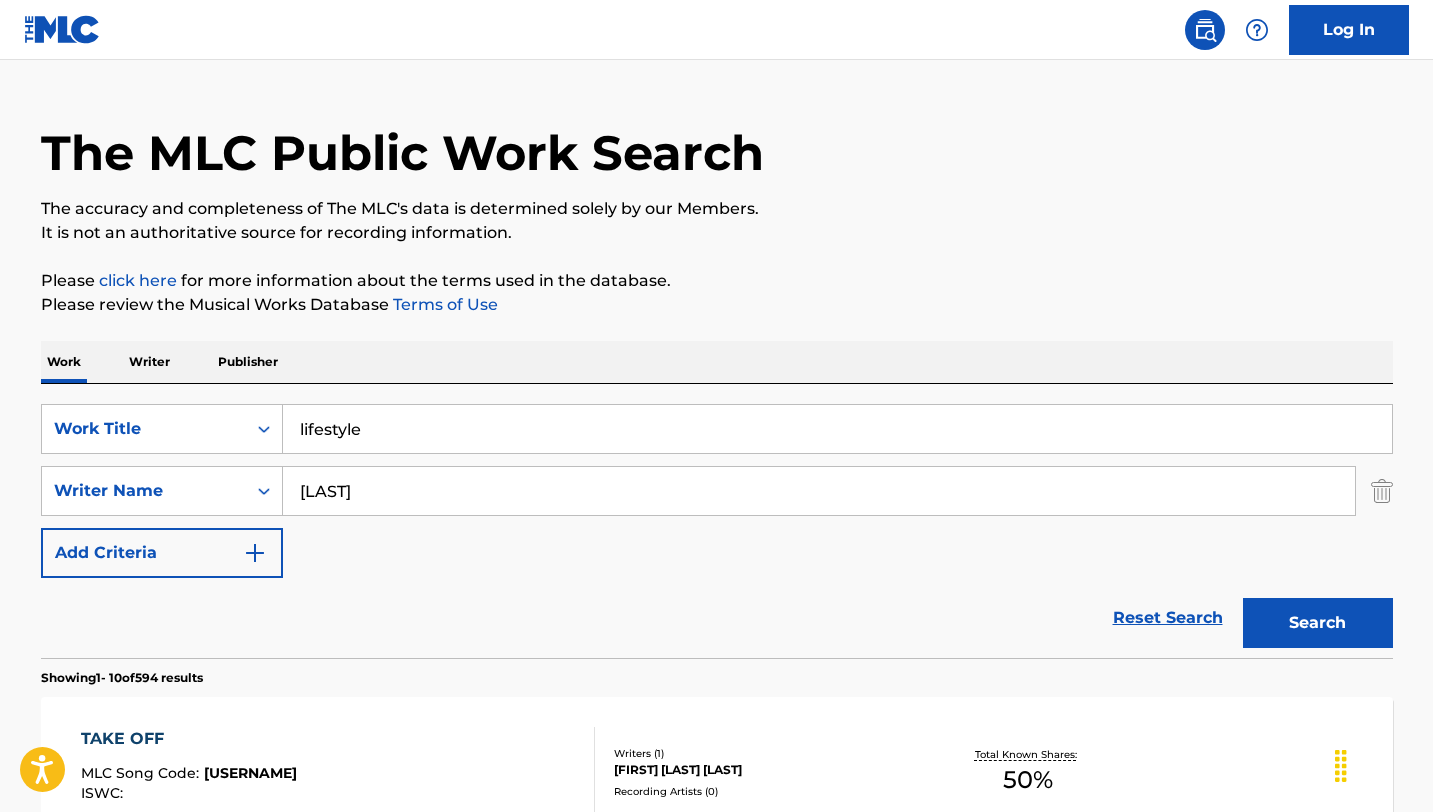 click on "Search" at bounding box center [1318, 623] 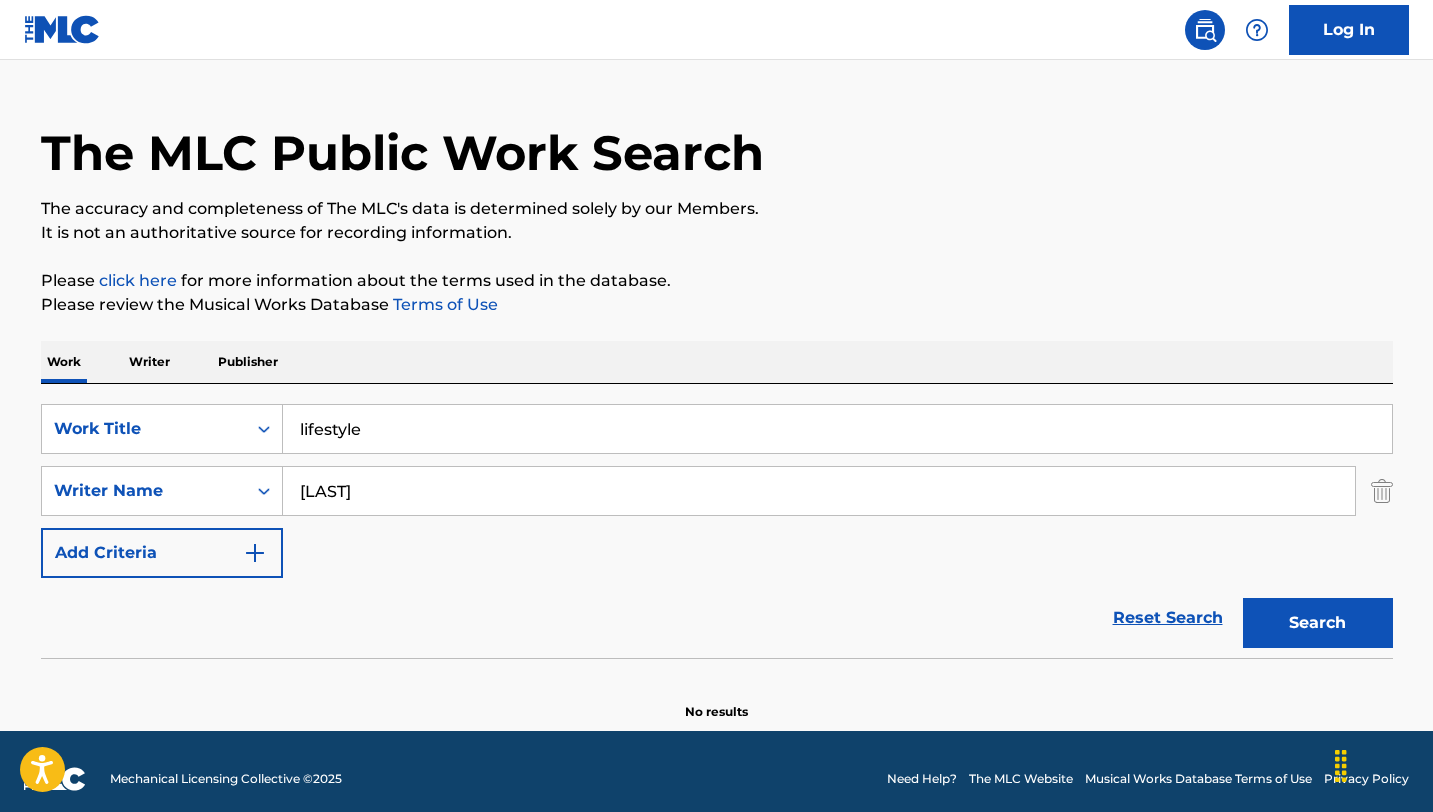 click on "[LAST]" at bounding box center (819, 491) 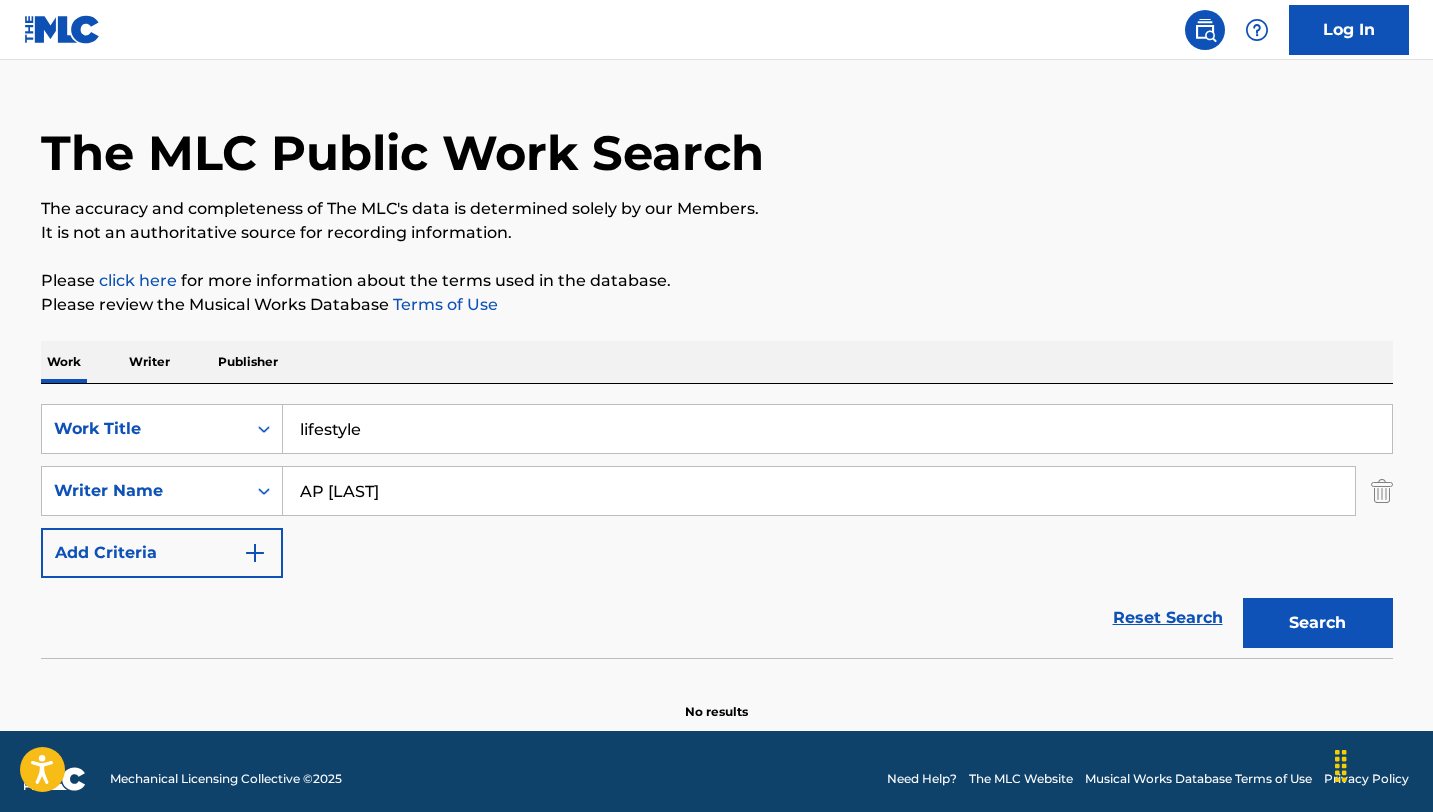 type on "AP [LAST]" 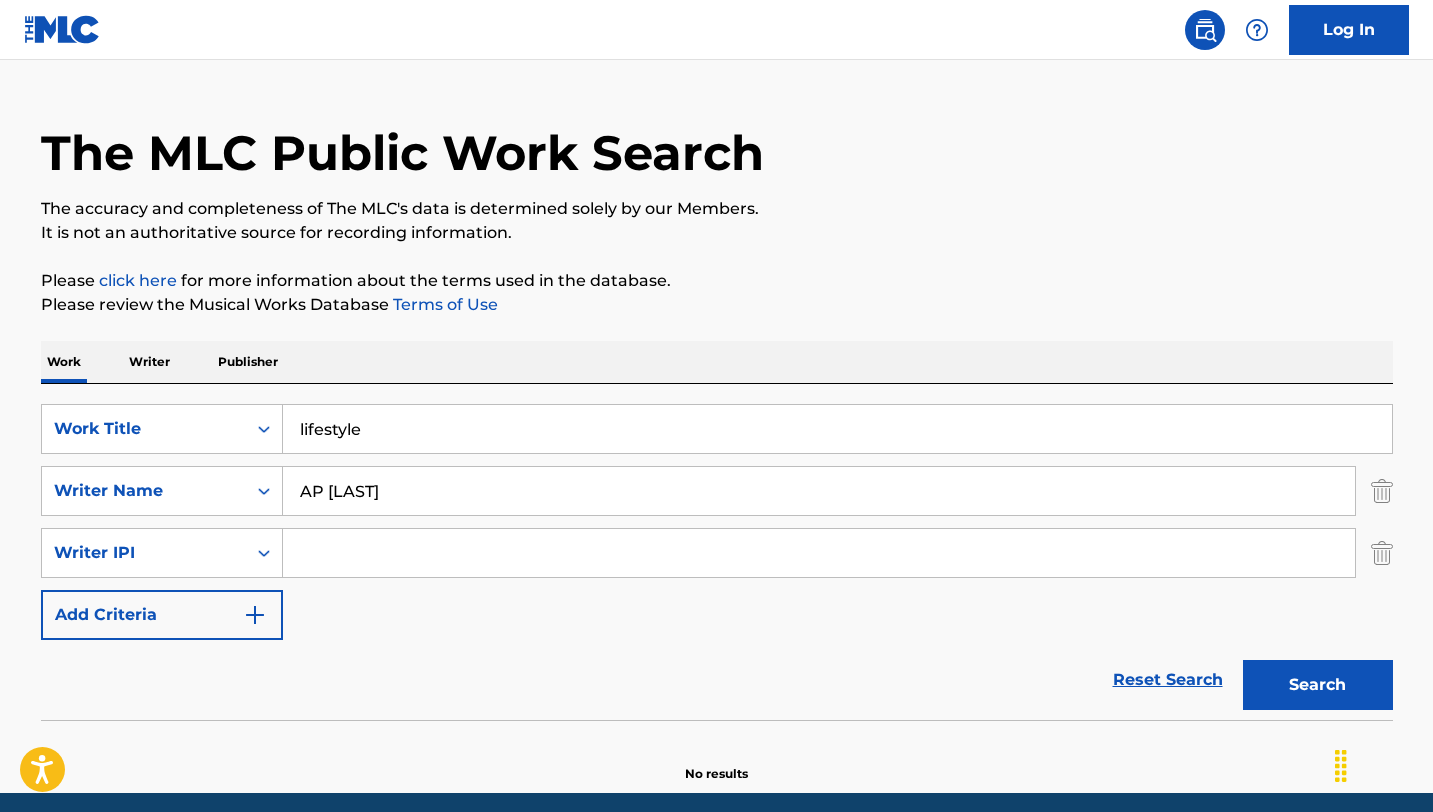 click on "Search" at bounding box center (1318, 685) 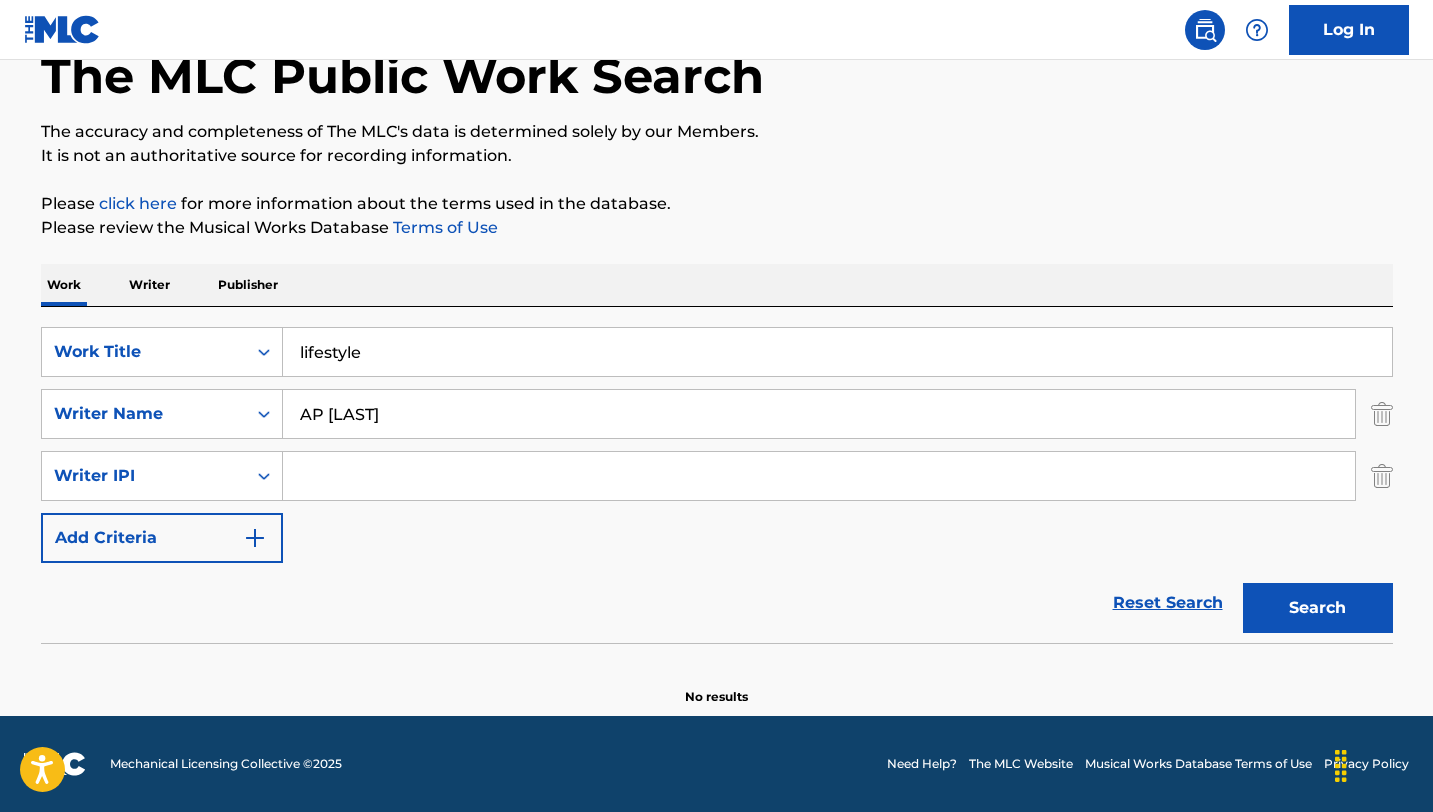 click at bounding box center [819, 476] 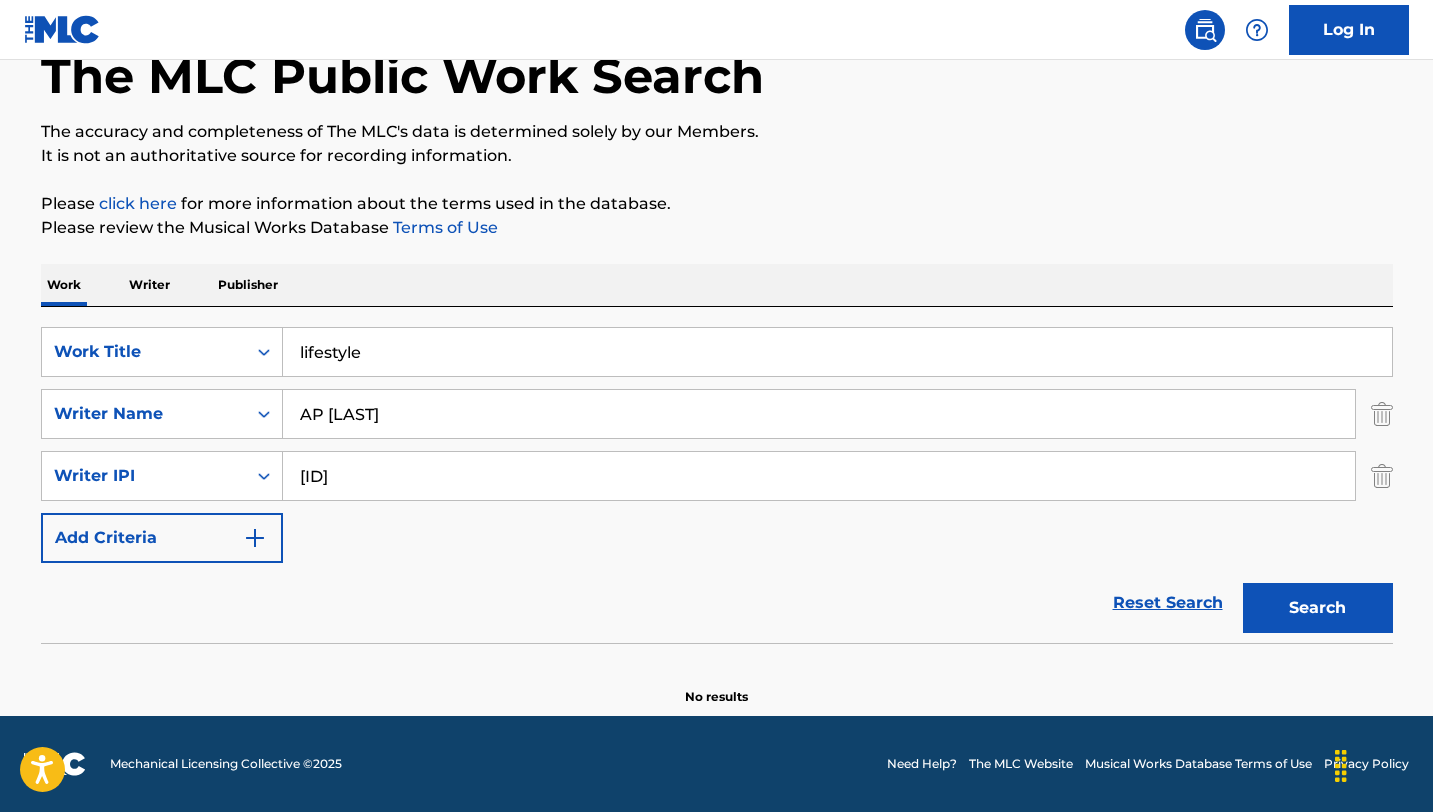type on "[ID]" 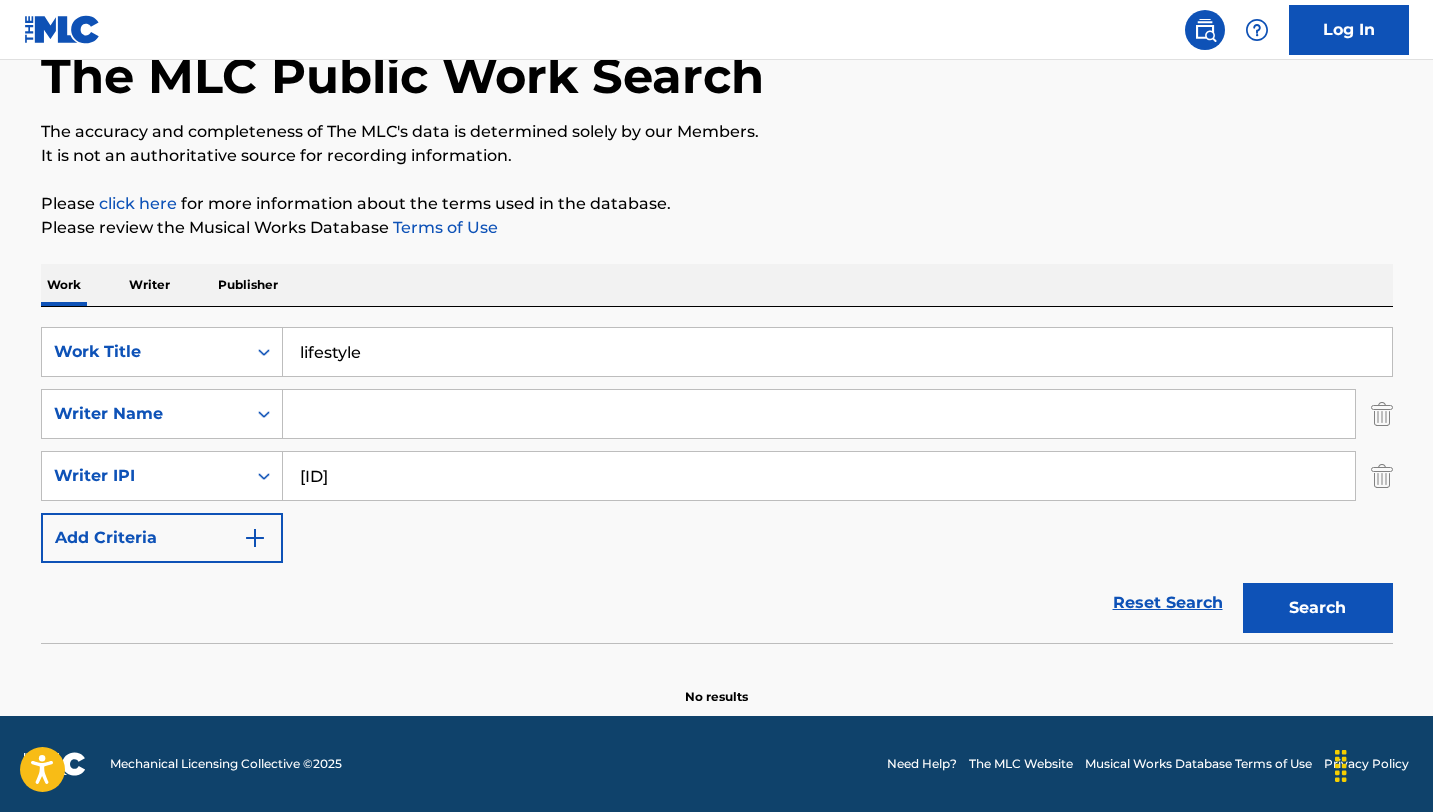 type 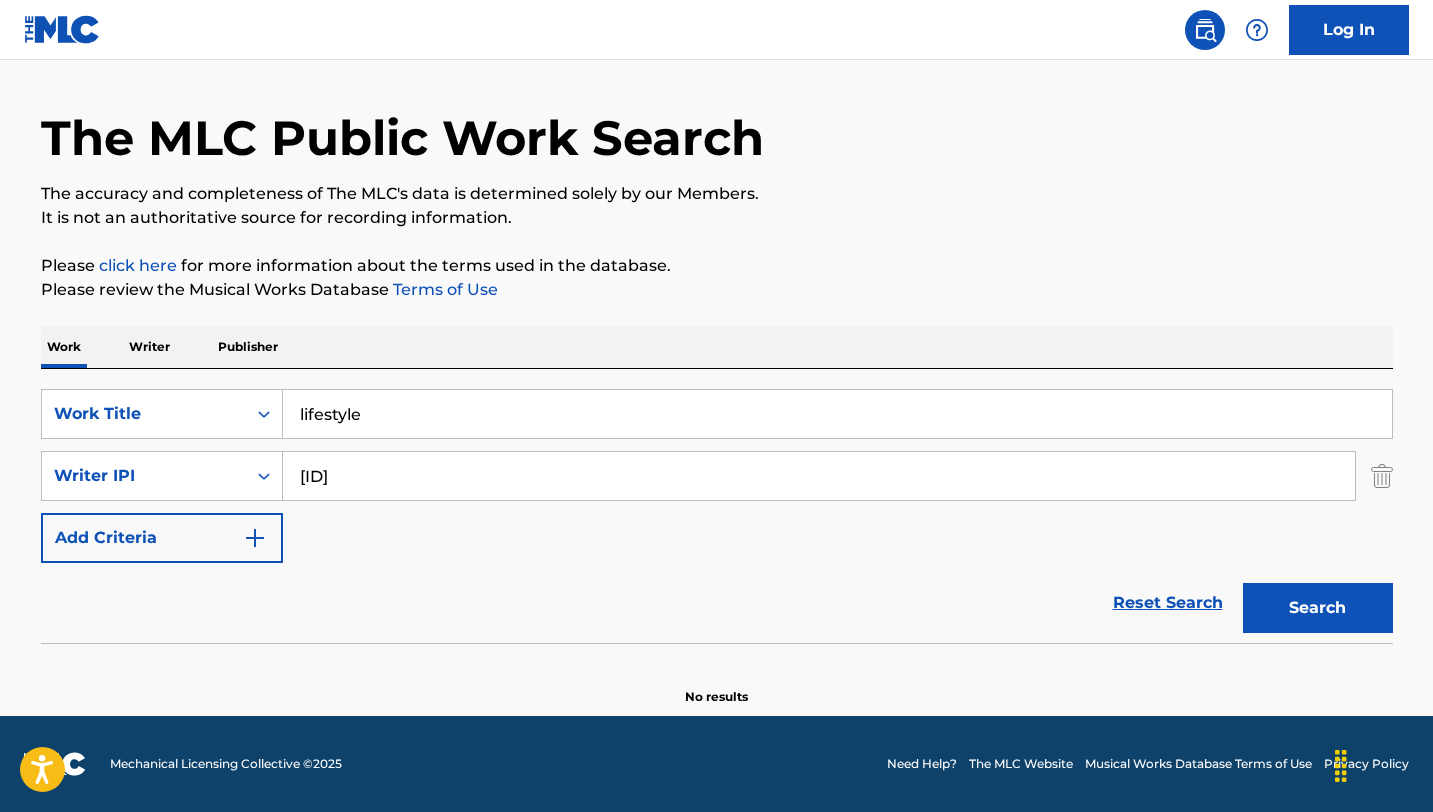 click on "Search" at bounding box center (1318, 608) 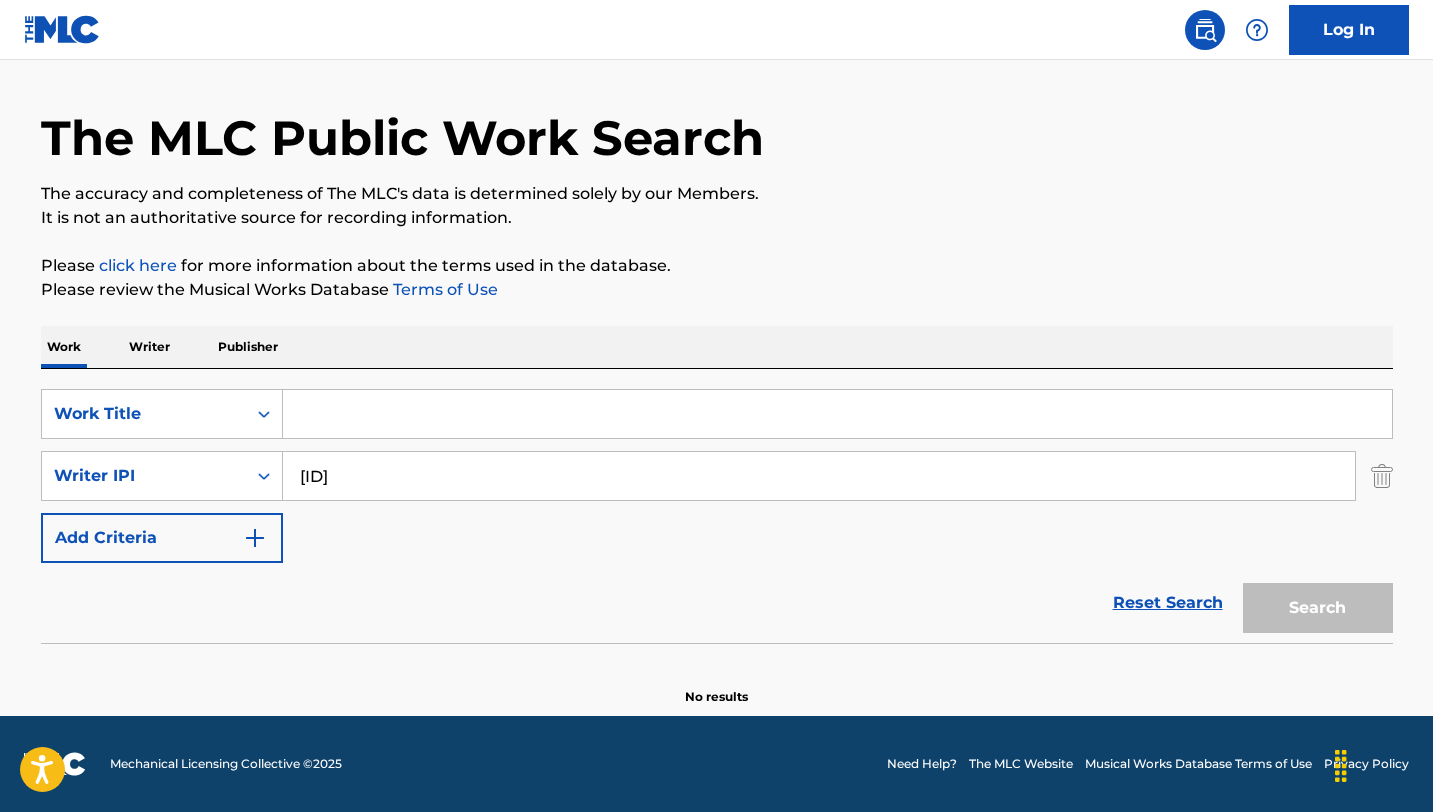 type 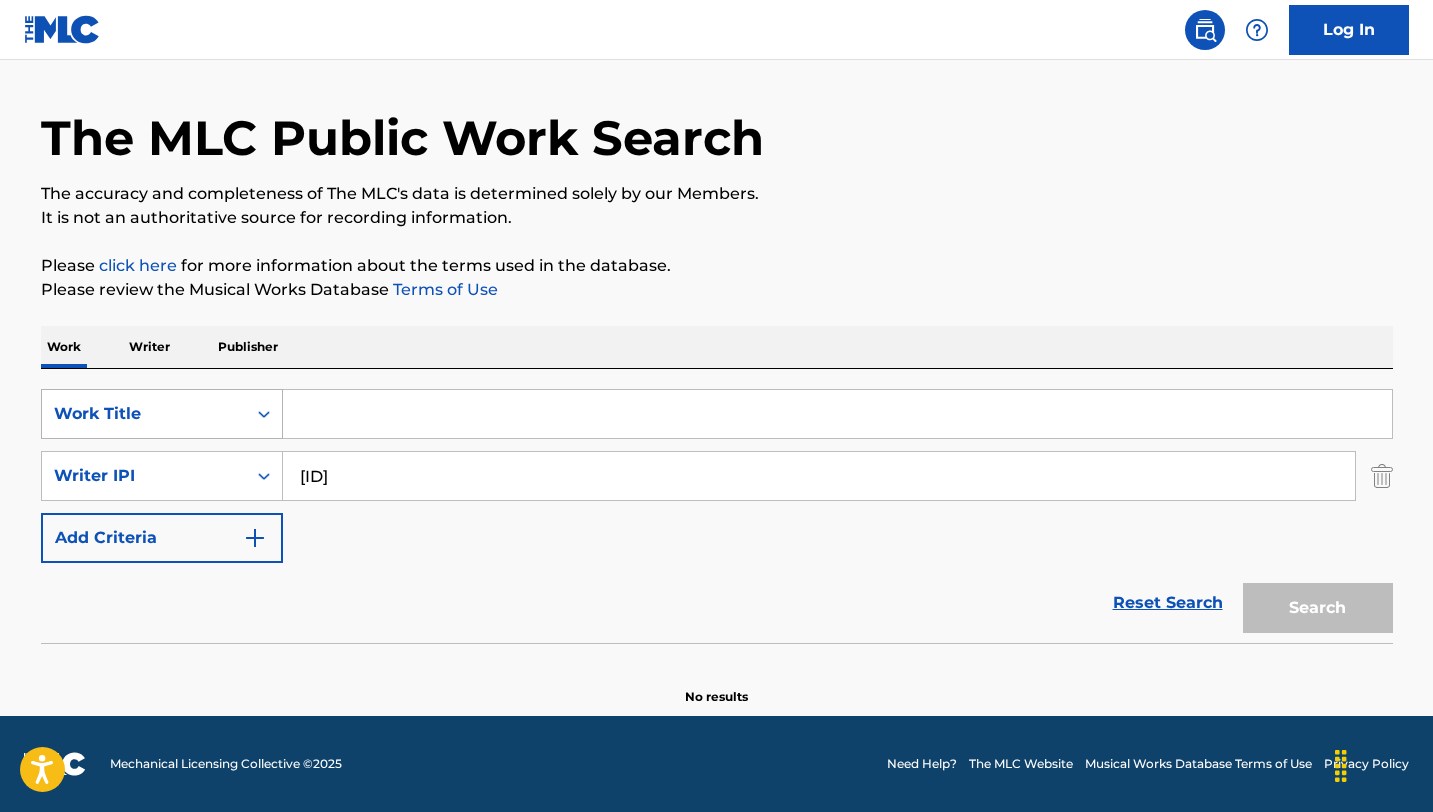 click on "Work Title" at bounding box center (144, 414) 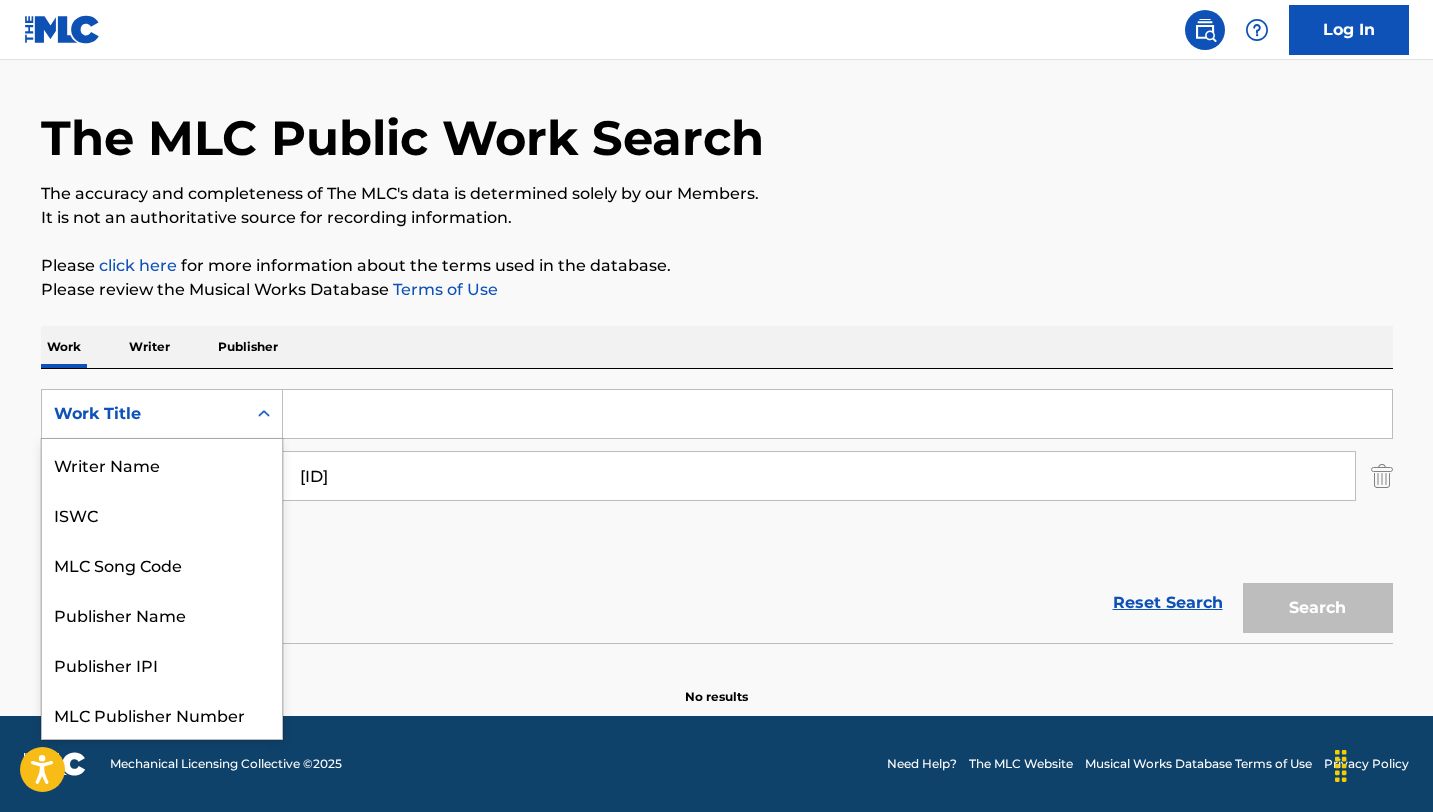 scroll, scrollTop: 50, scrollLeft: 0, axis: vertical 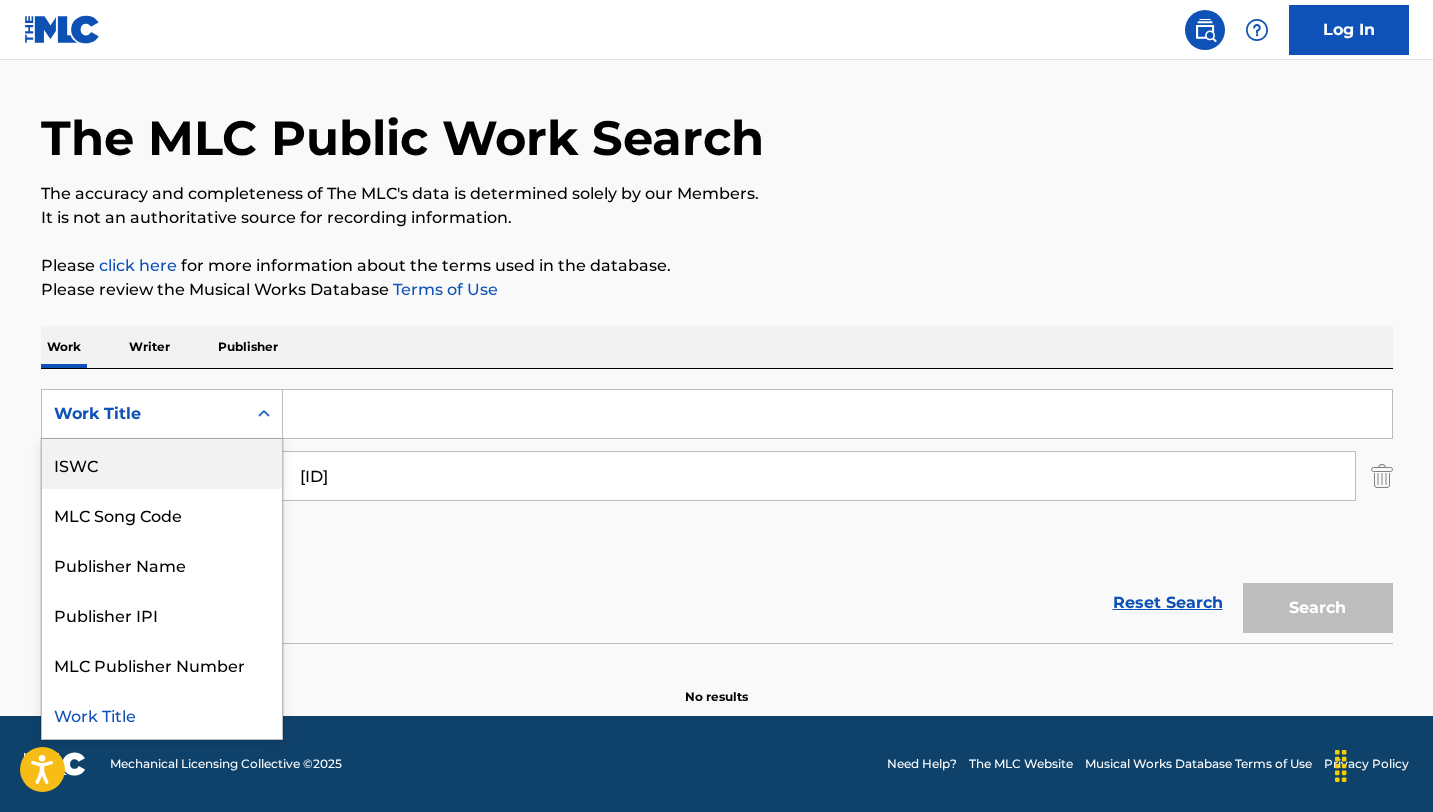 click on "ISWC" at bounding box center (162, 464) 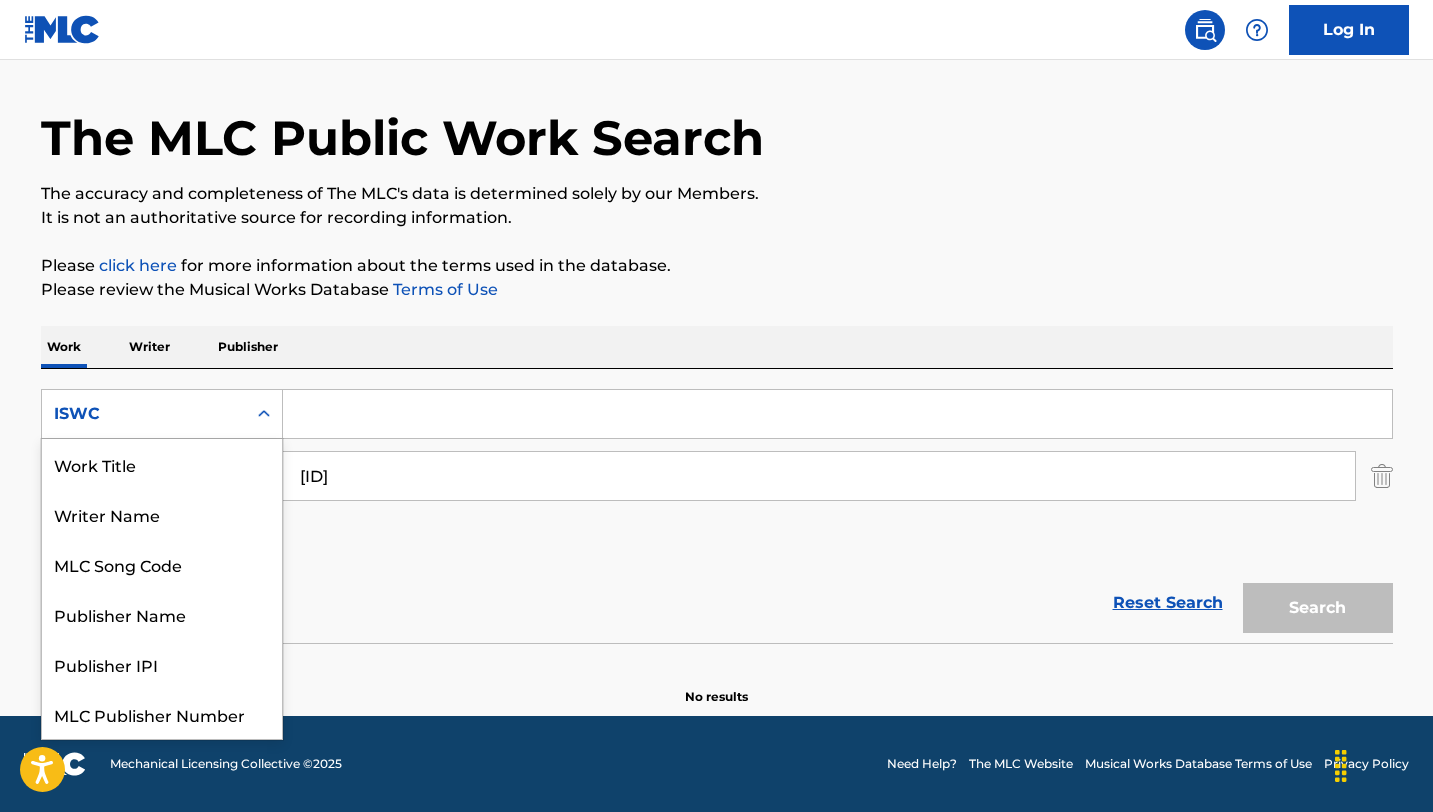 click 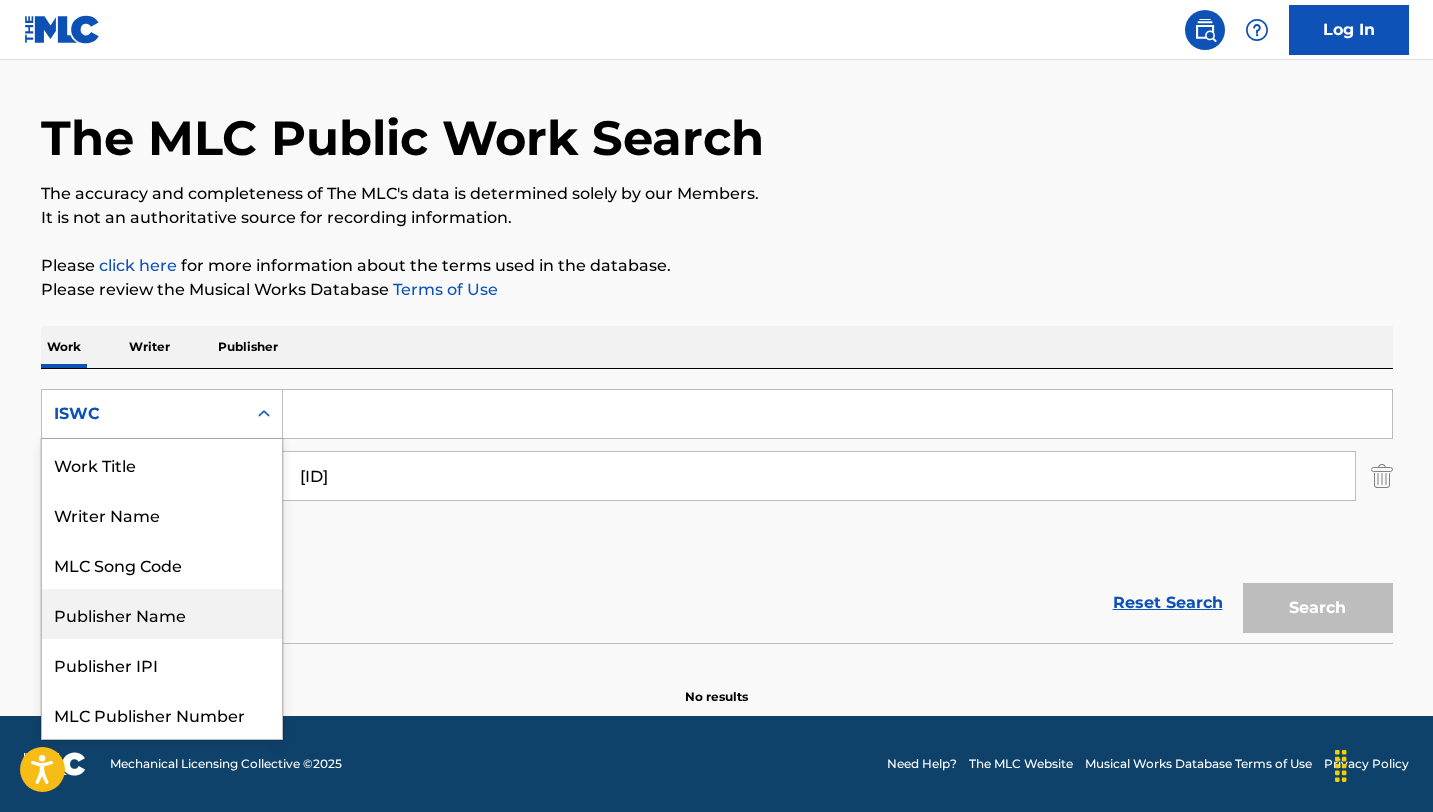 scroll, scrollTop: 50, scrollLeft: 0, axis: vertical 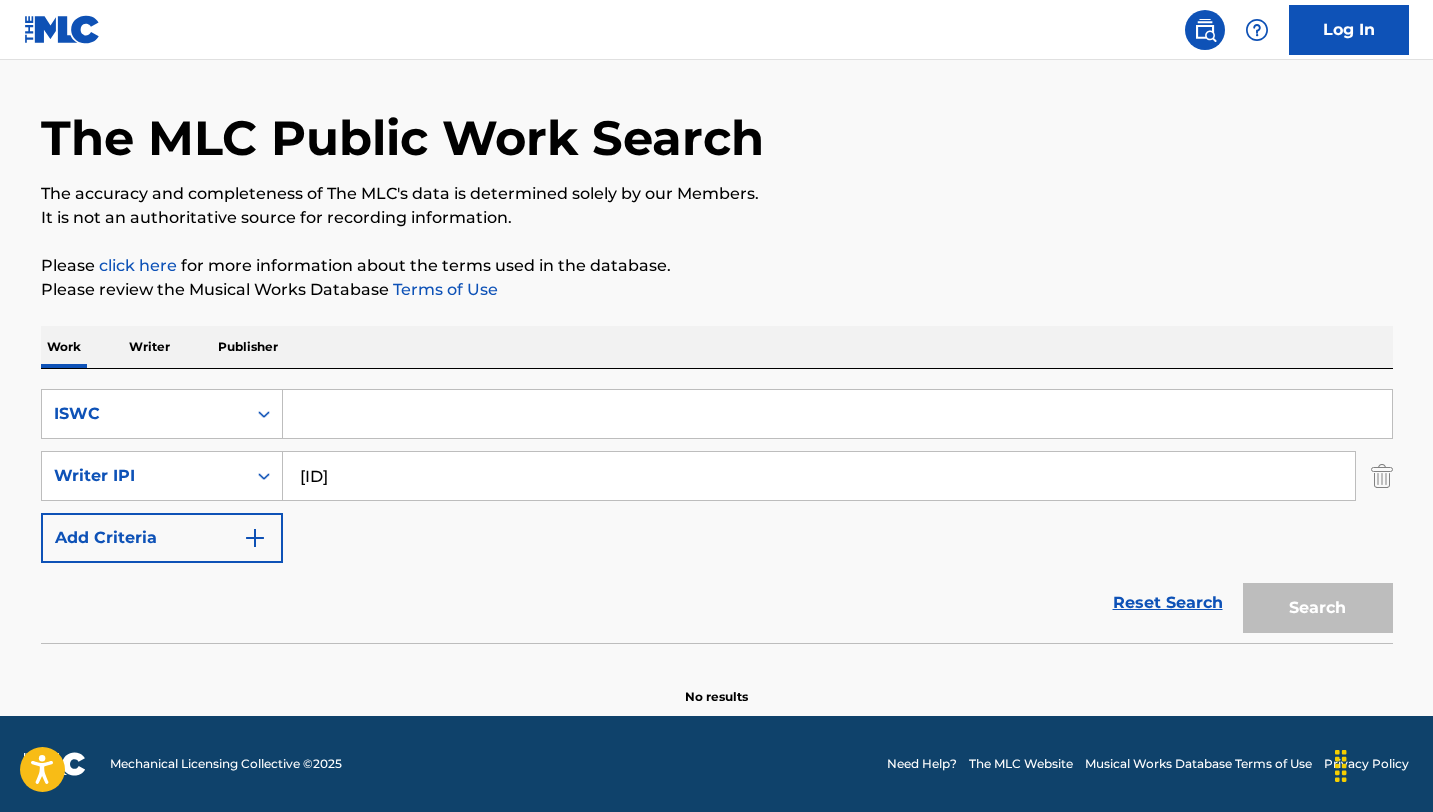 click at bounding box center [837, 414] 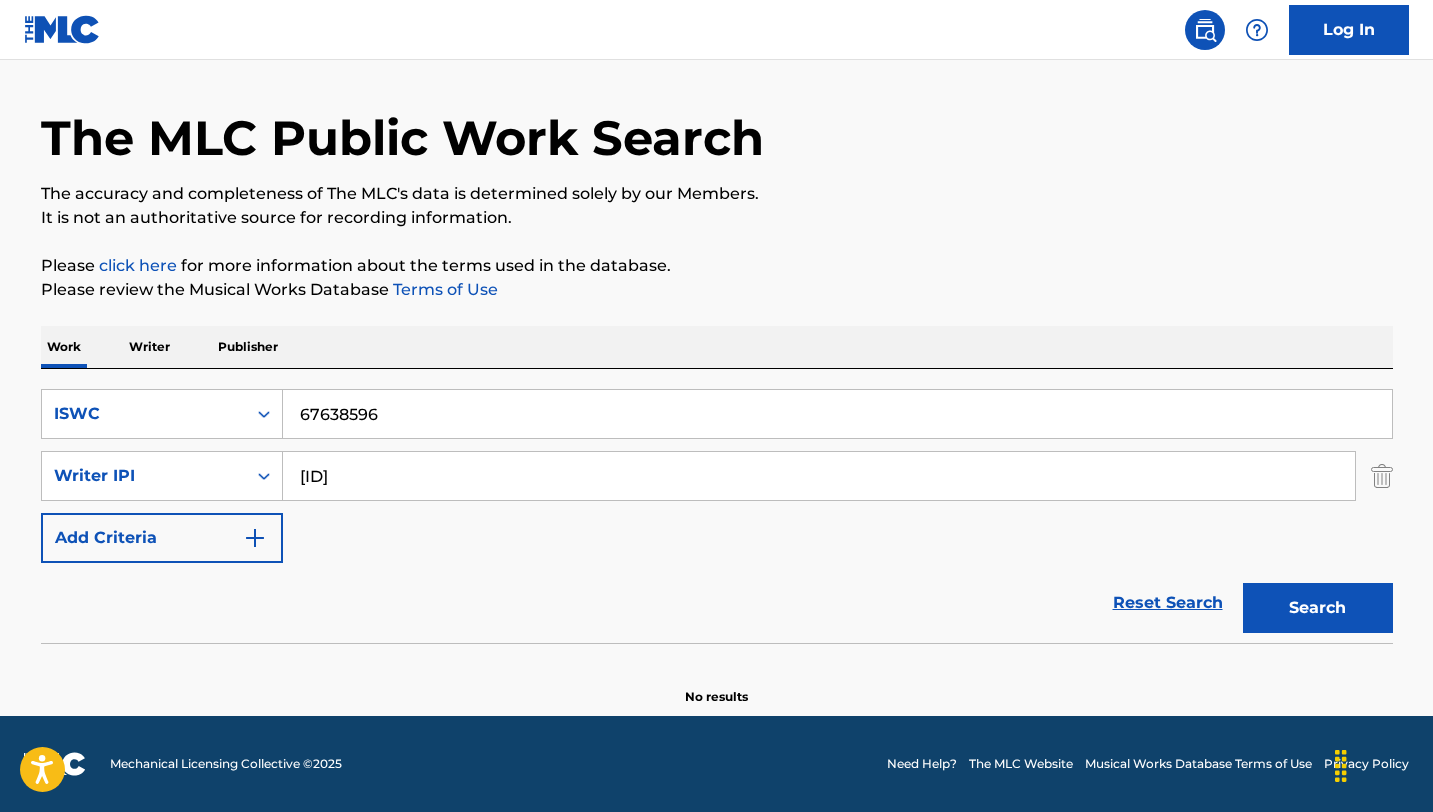 type on "67638596" 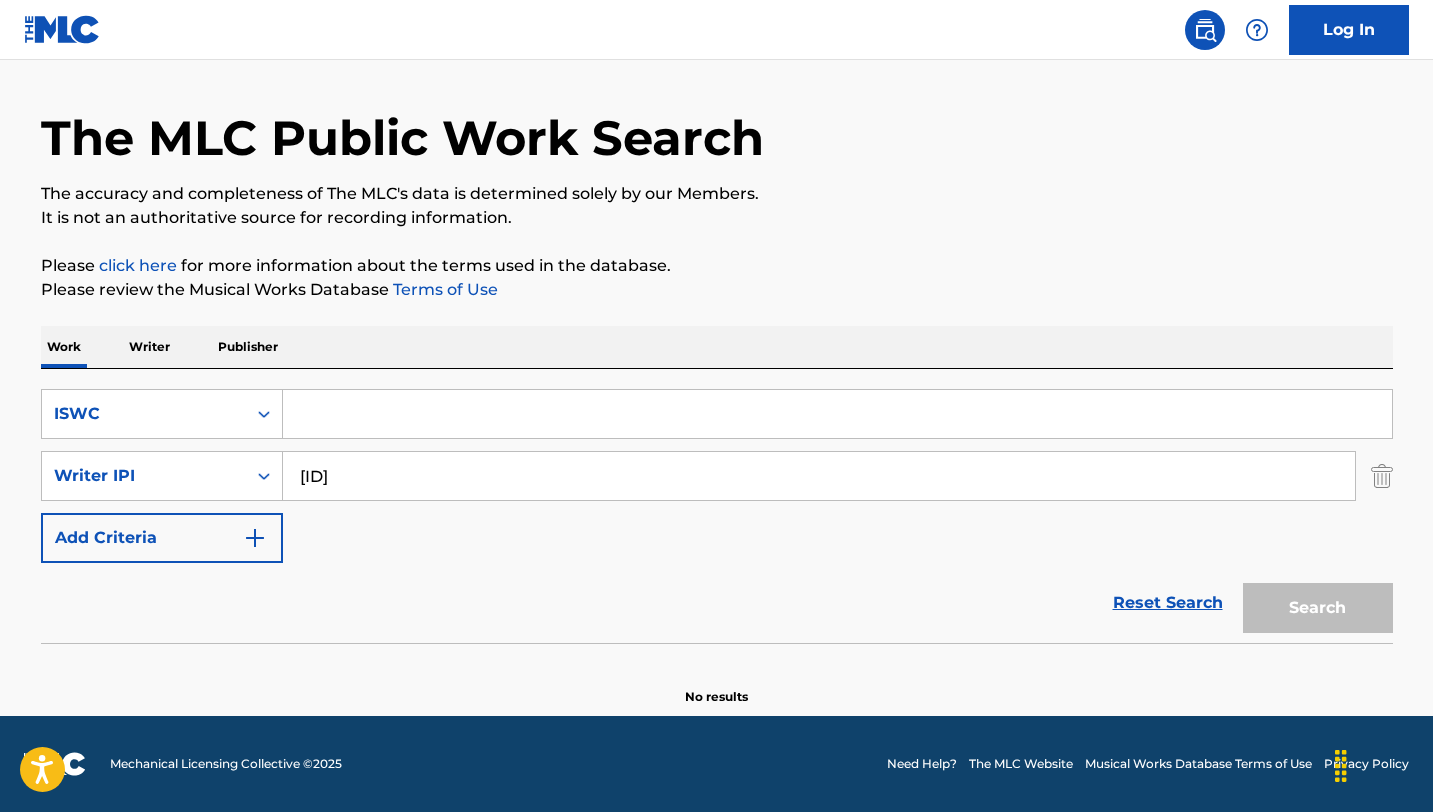 type 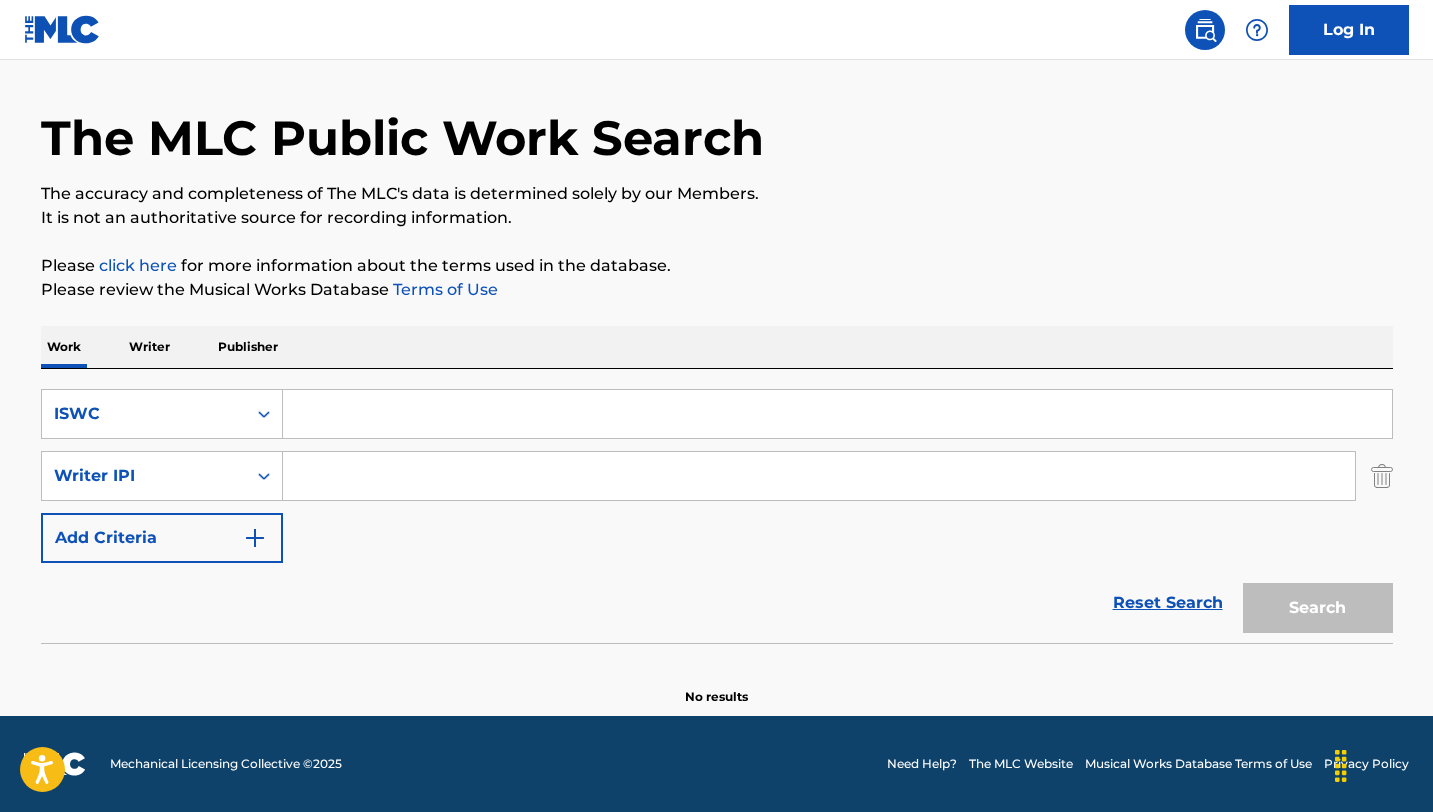 type 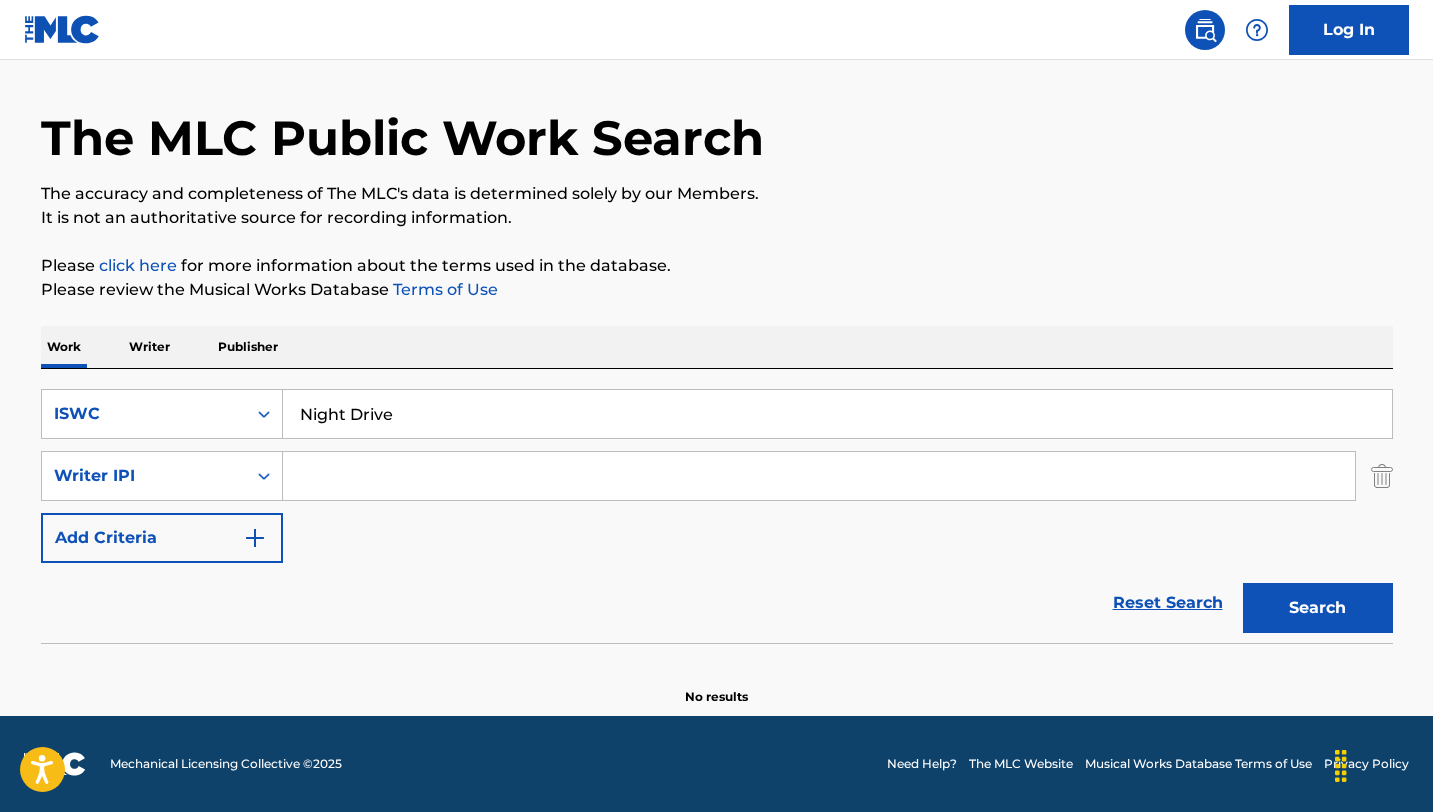 type on "Night Drive" 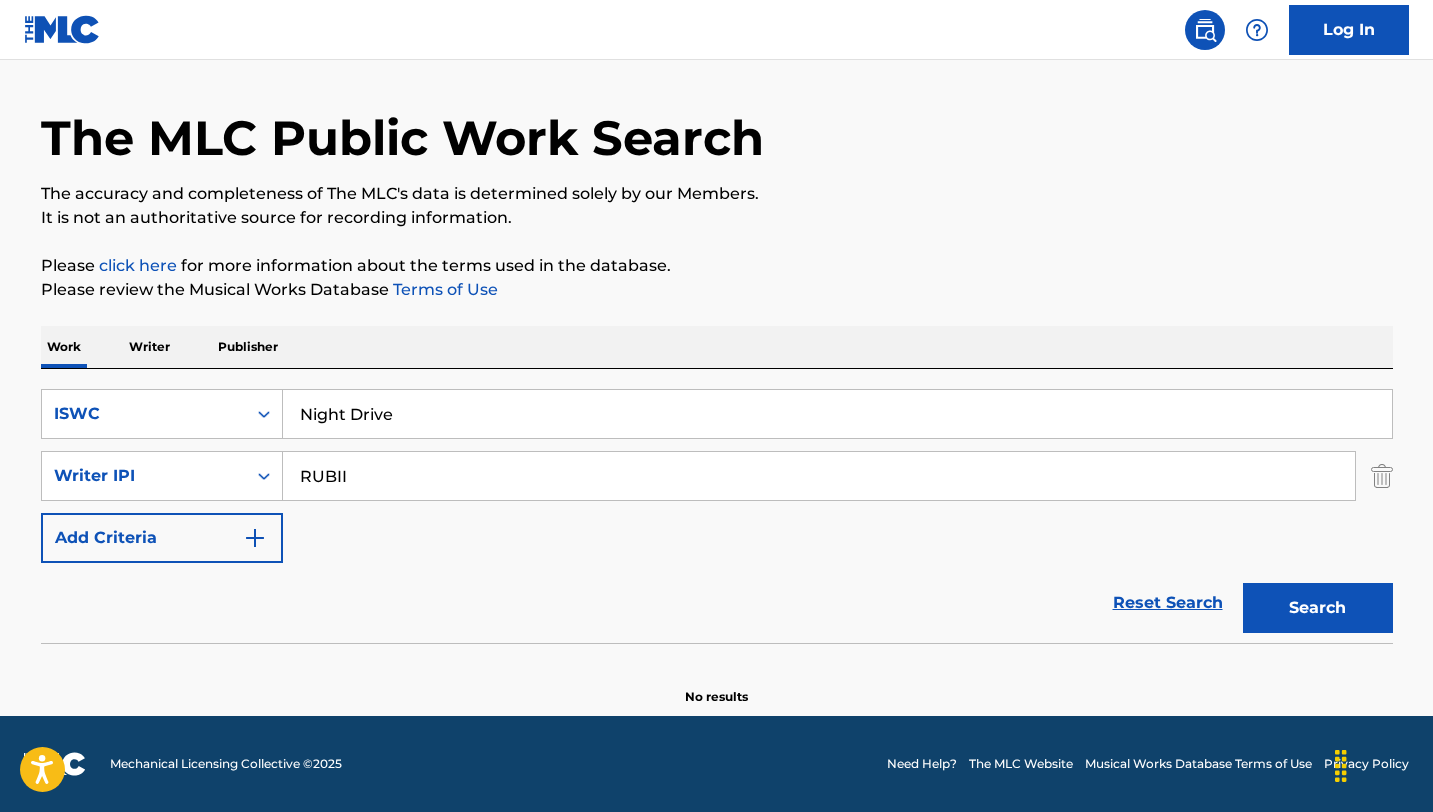 type on "RUBII" 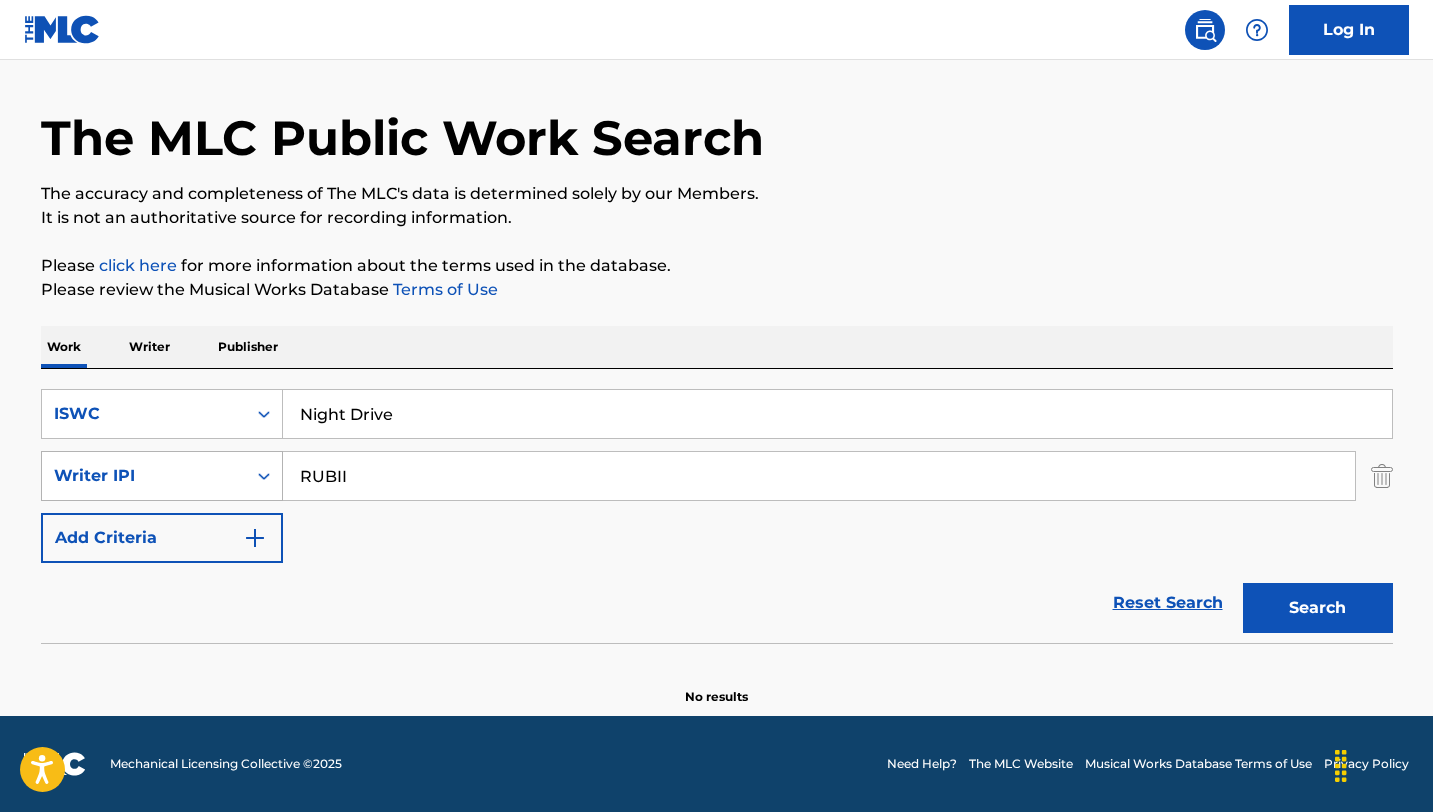 click on "Writer IPI" at bounding box center [144, 476] 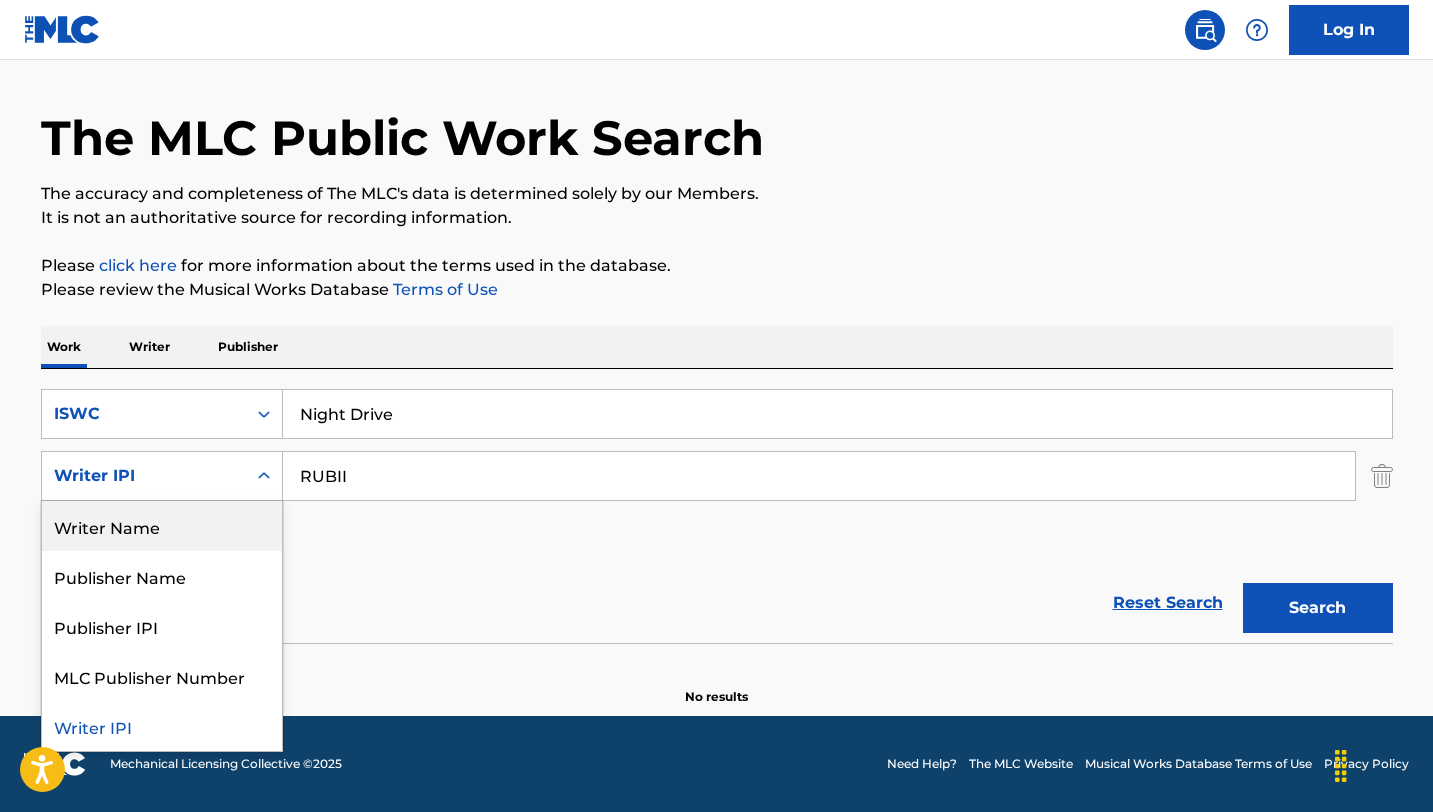 click on "Writer Name" at bounding box center [162, 526] 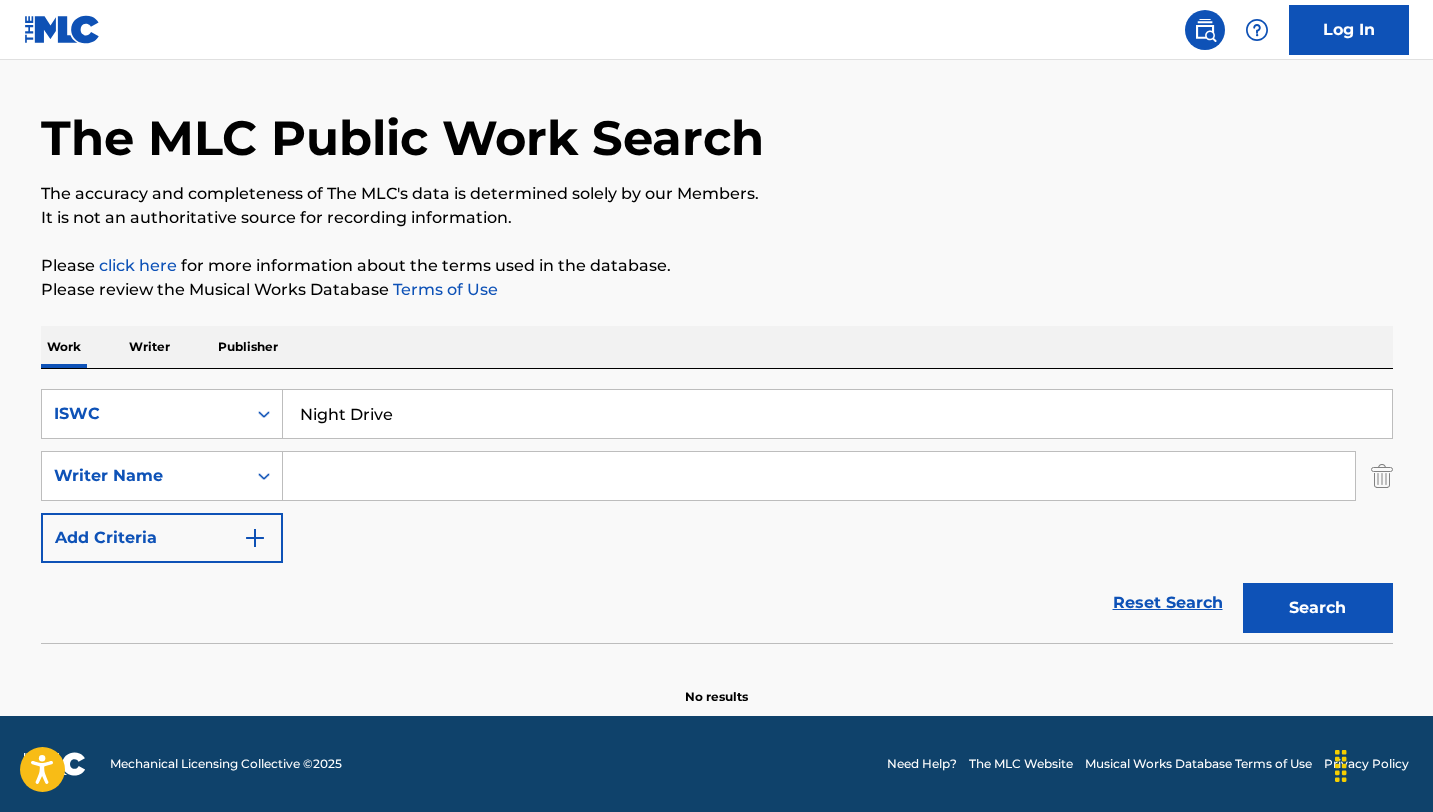 click at bounding box center (819, 476) 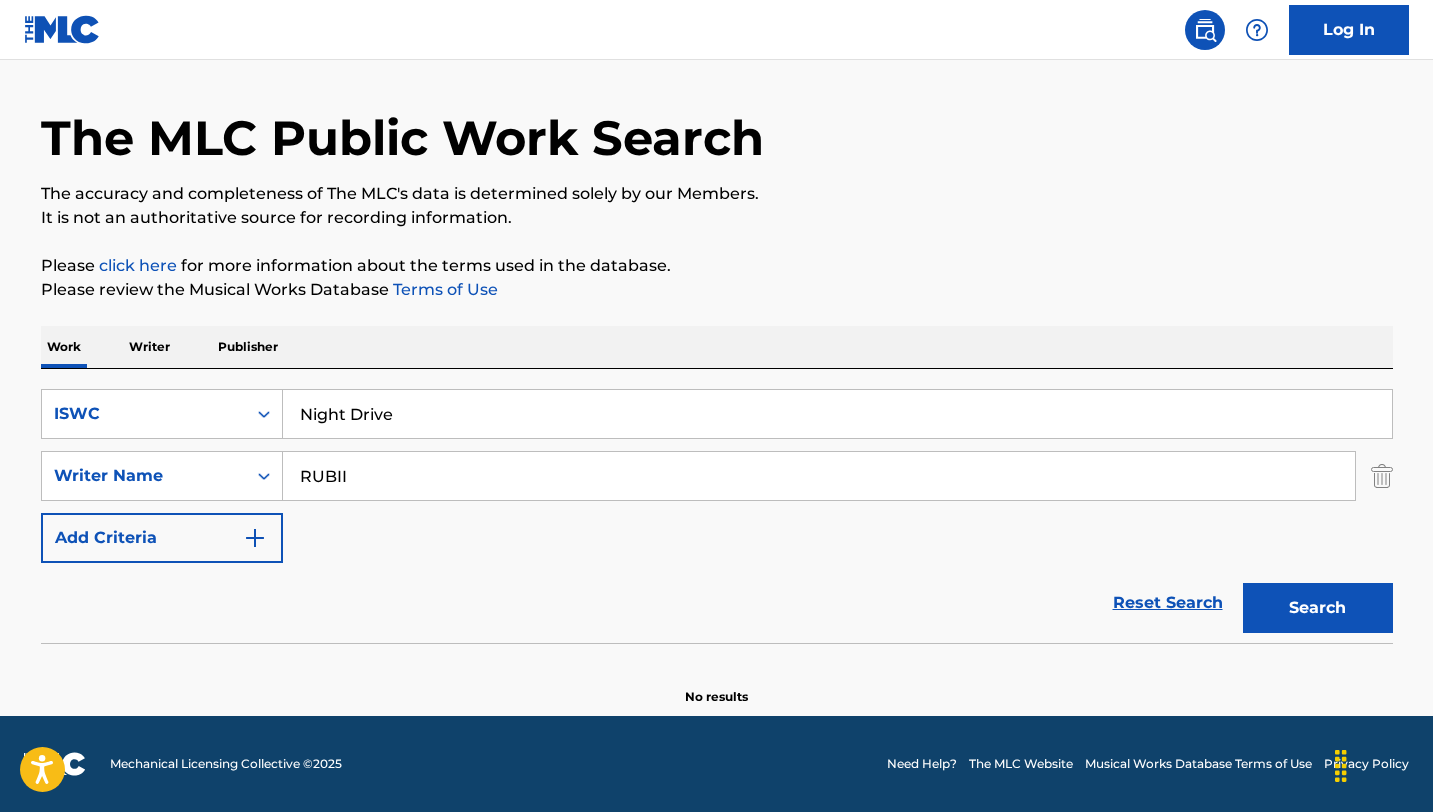 type on "RUBII" 